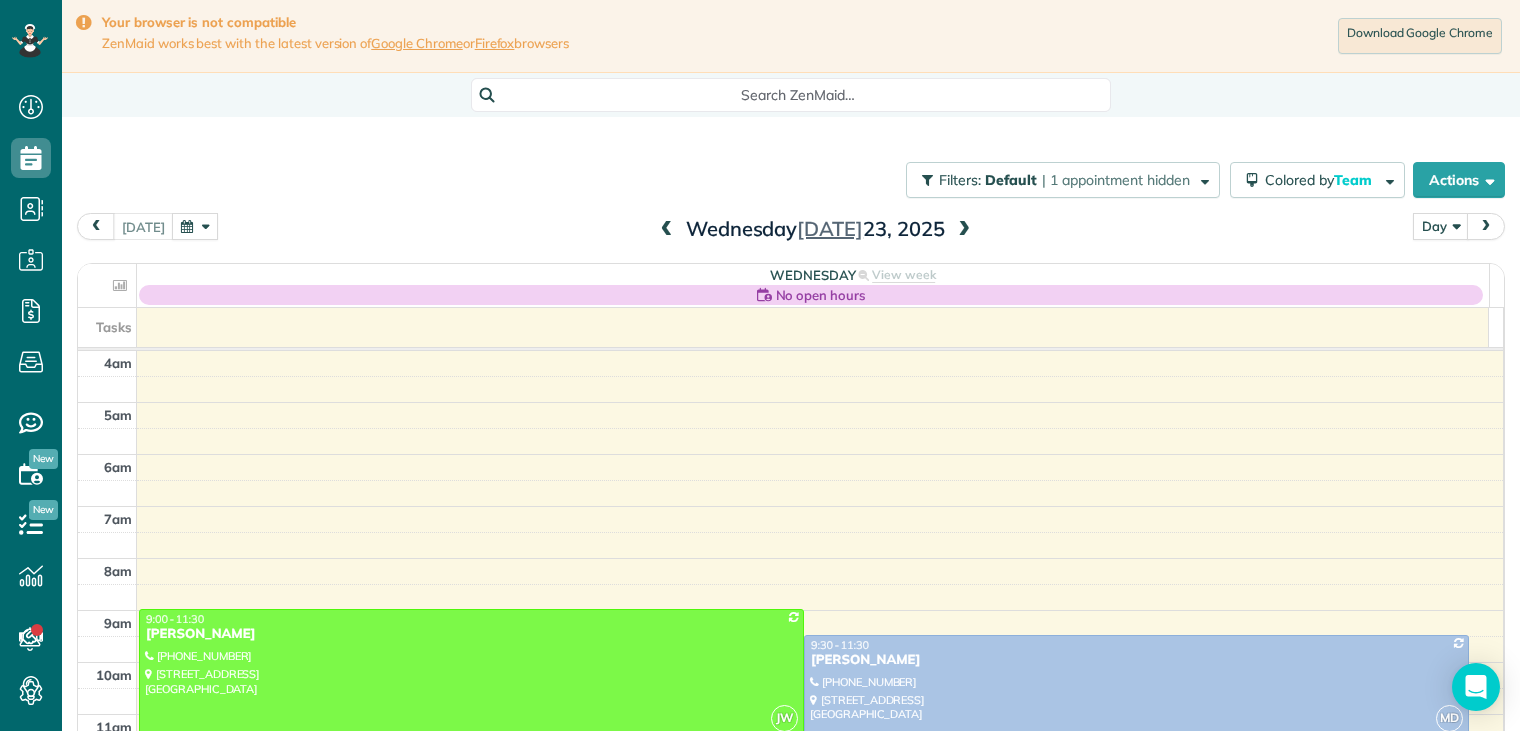 scroll, scrollTop: 0, scrollLeft: 0, axis: both 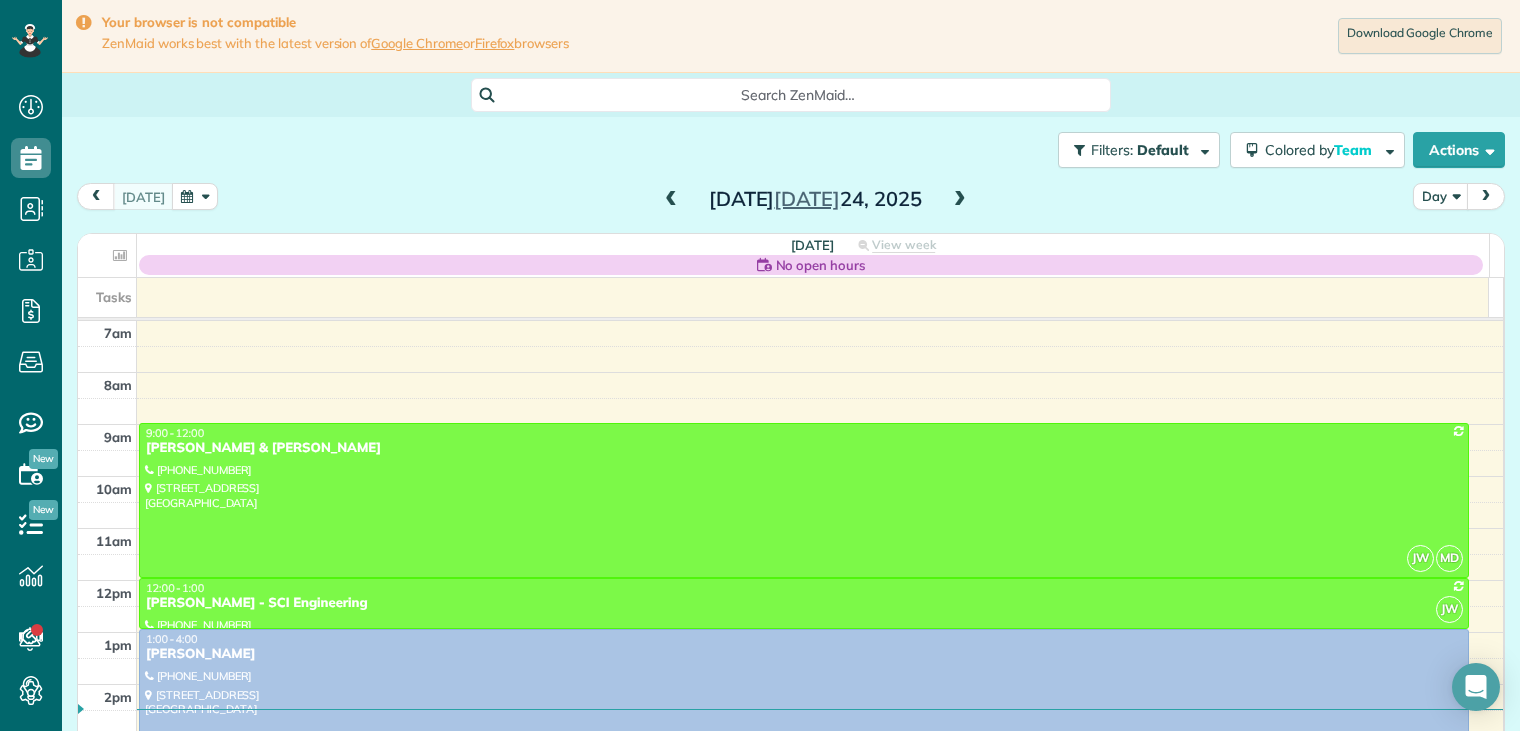 click on "[PERSON_NAME]" at bounding box center (804, 654) 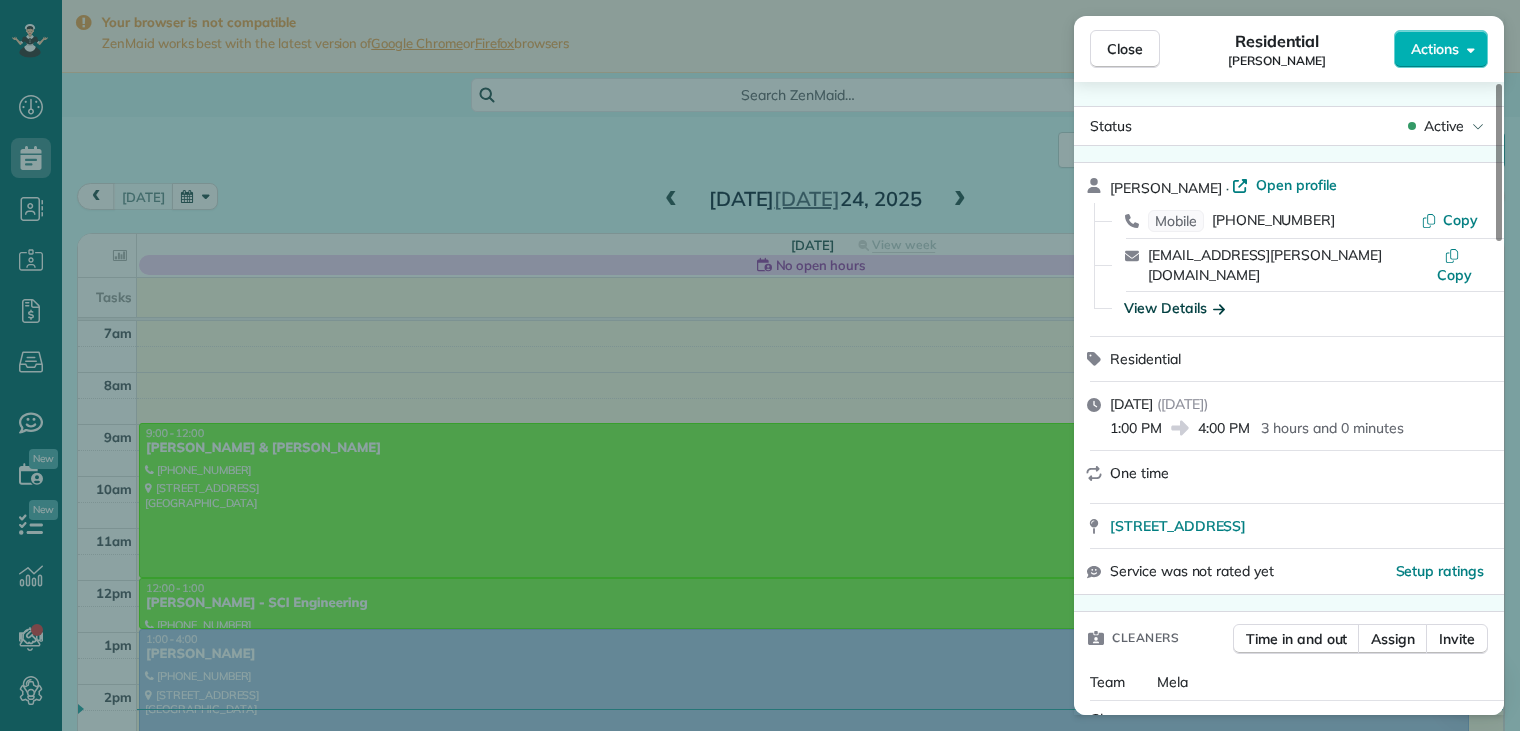 click 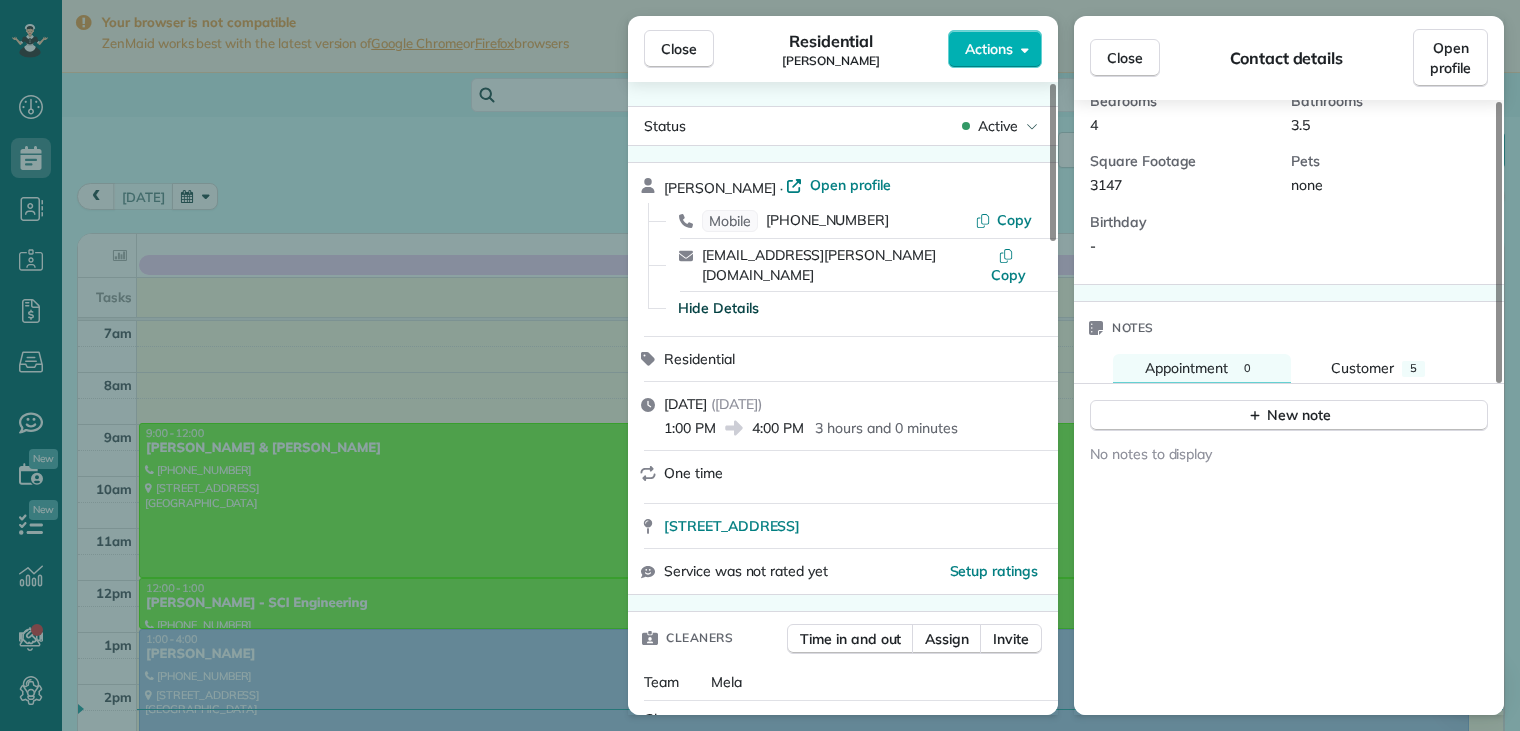 scroll, scrollTop: 724, scrollLeft: 0, axis: vertical 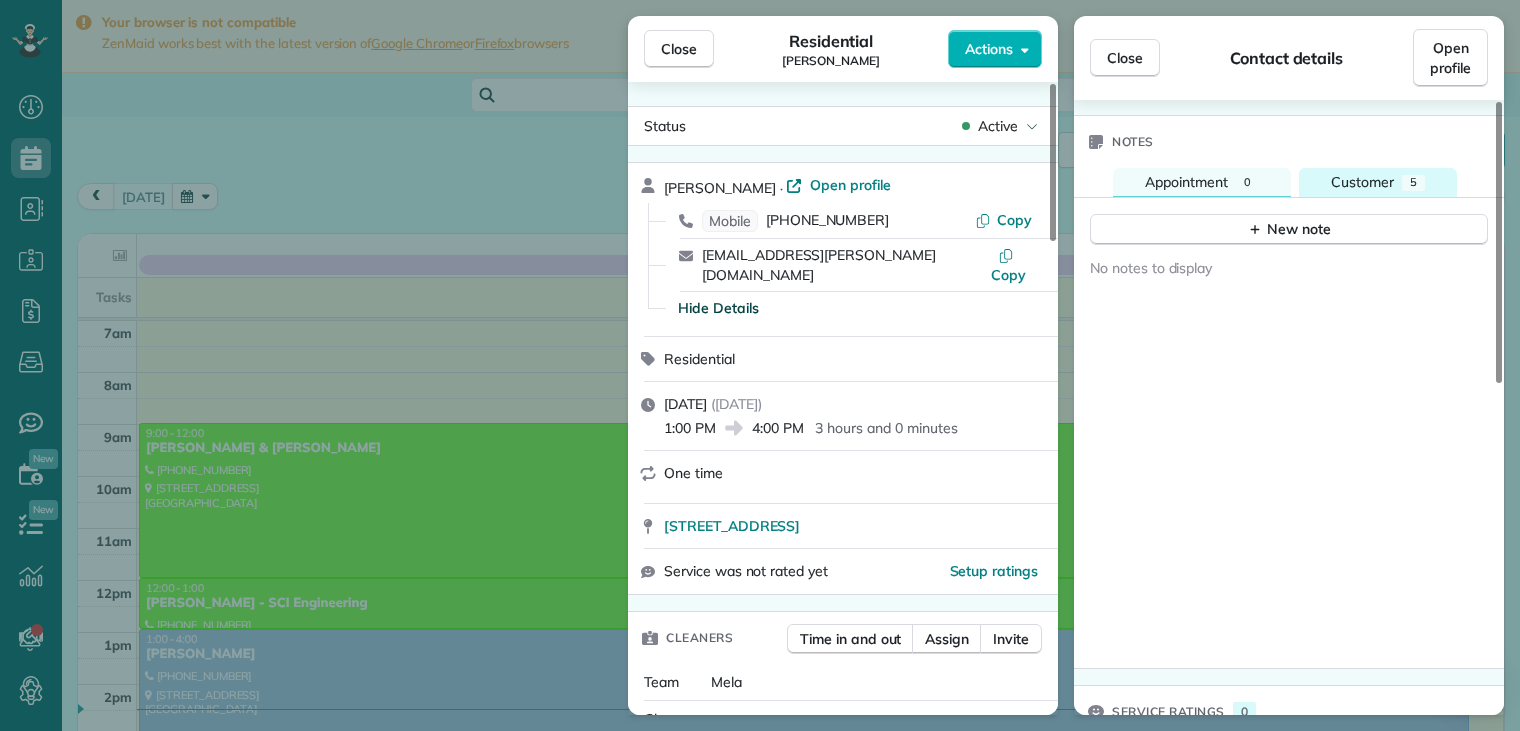 click on "Customer" at bounding box center [1362, 182] 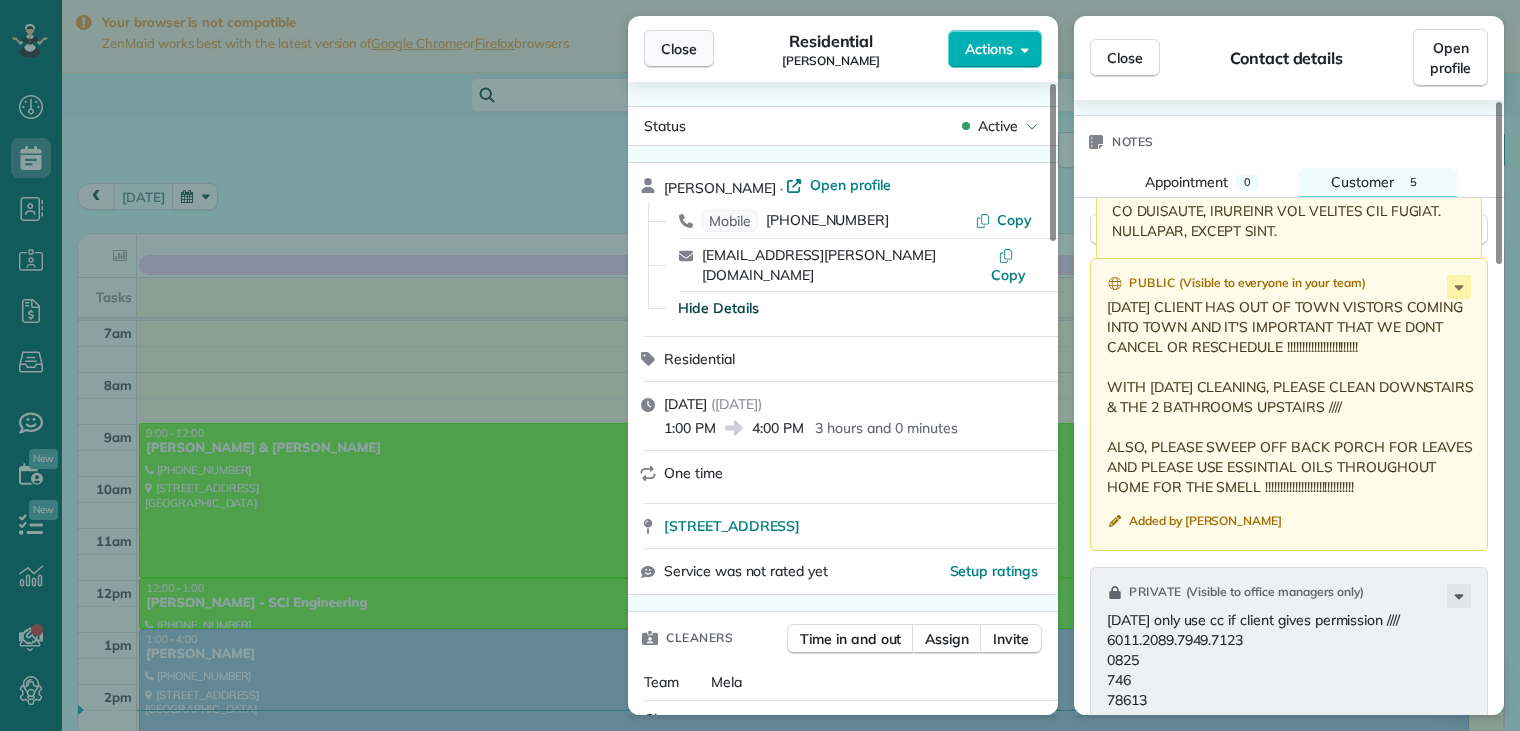 click on "Close" at bounding box center [679, 49] 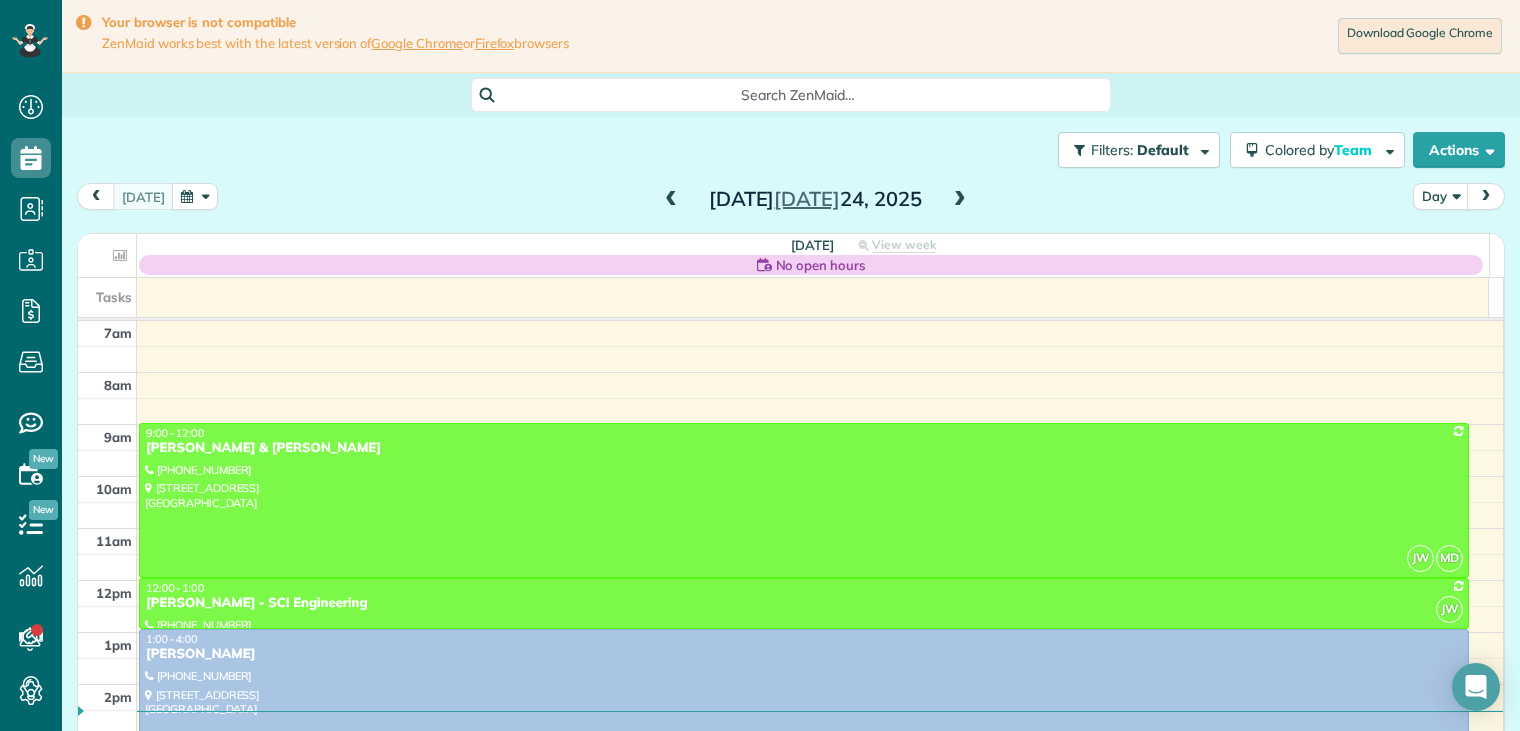 click at bounding box center (960, 200) 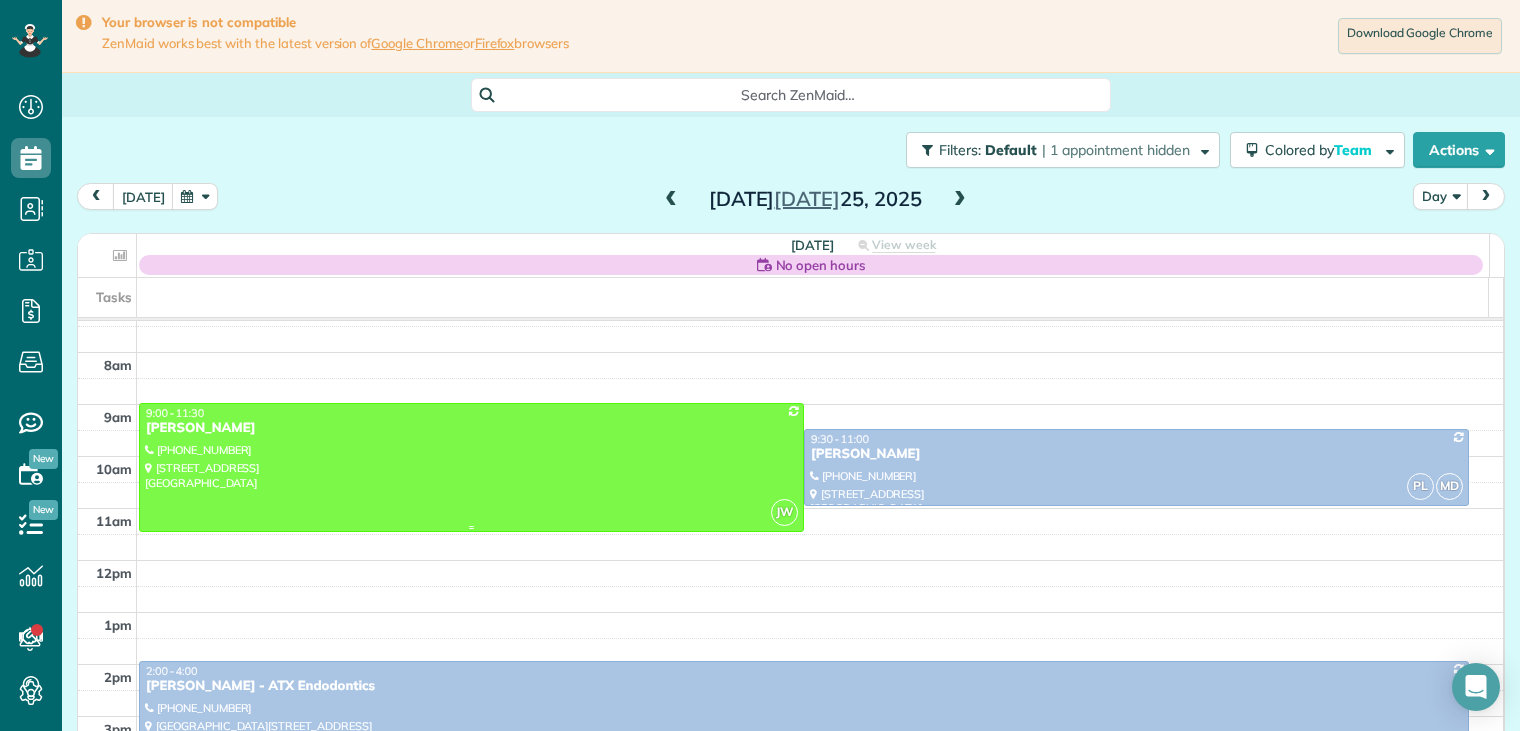 scroll, scrollTop: 212, scrollLeft: 0, axis: vertical 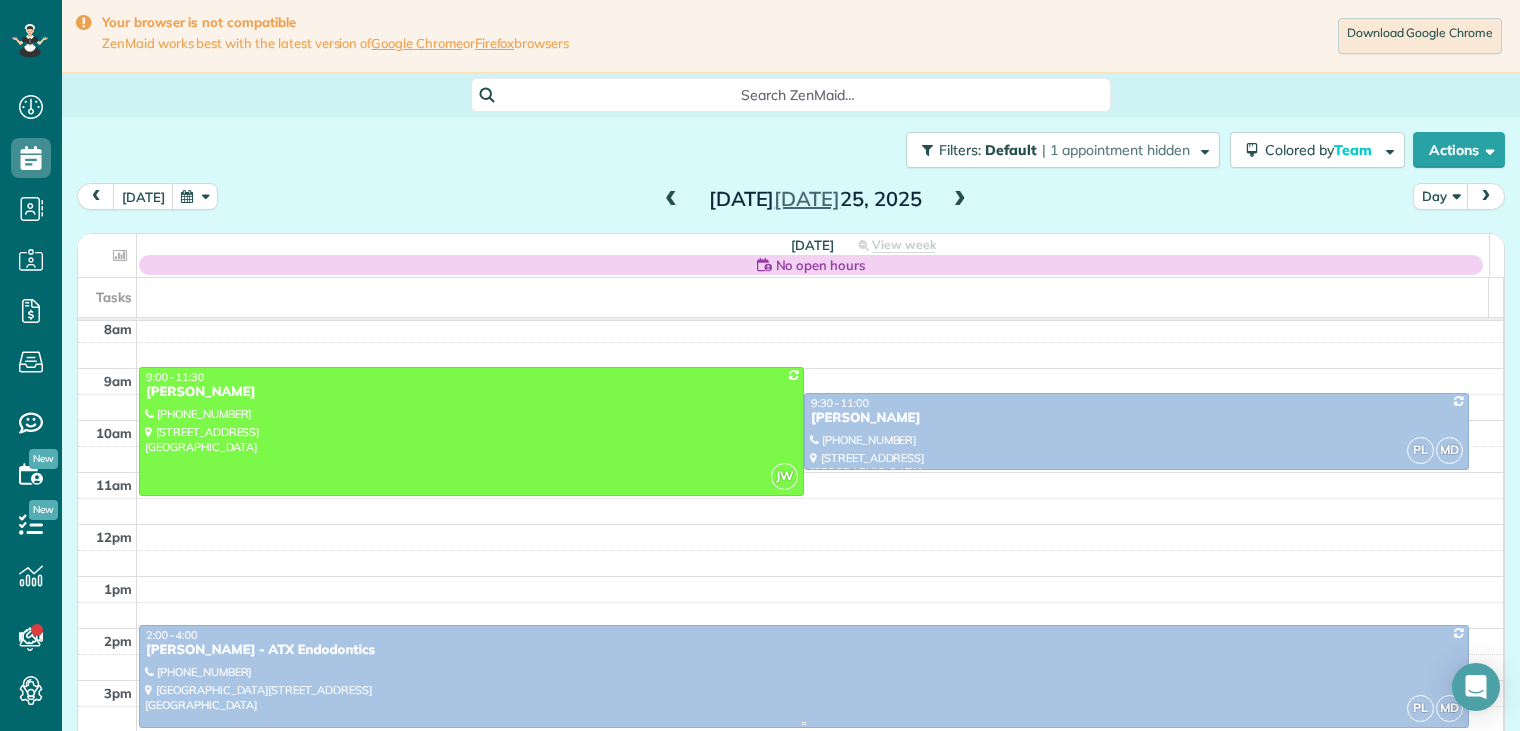 click on "[PERSON_NAME] - ATX Endodontics" at bounding box center (804, 650) 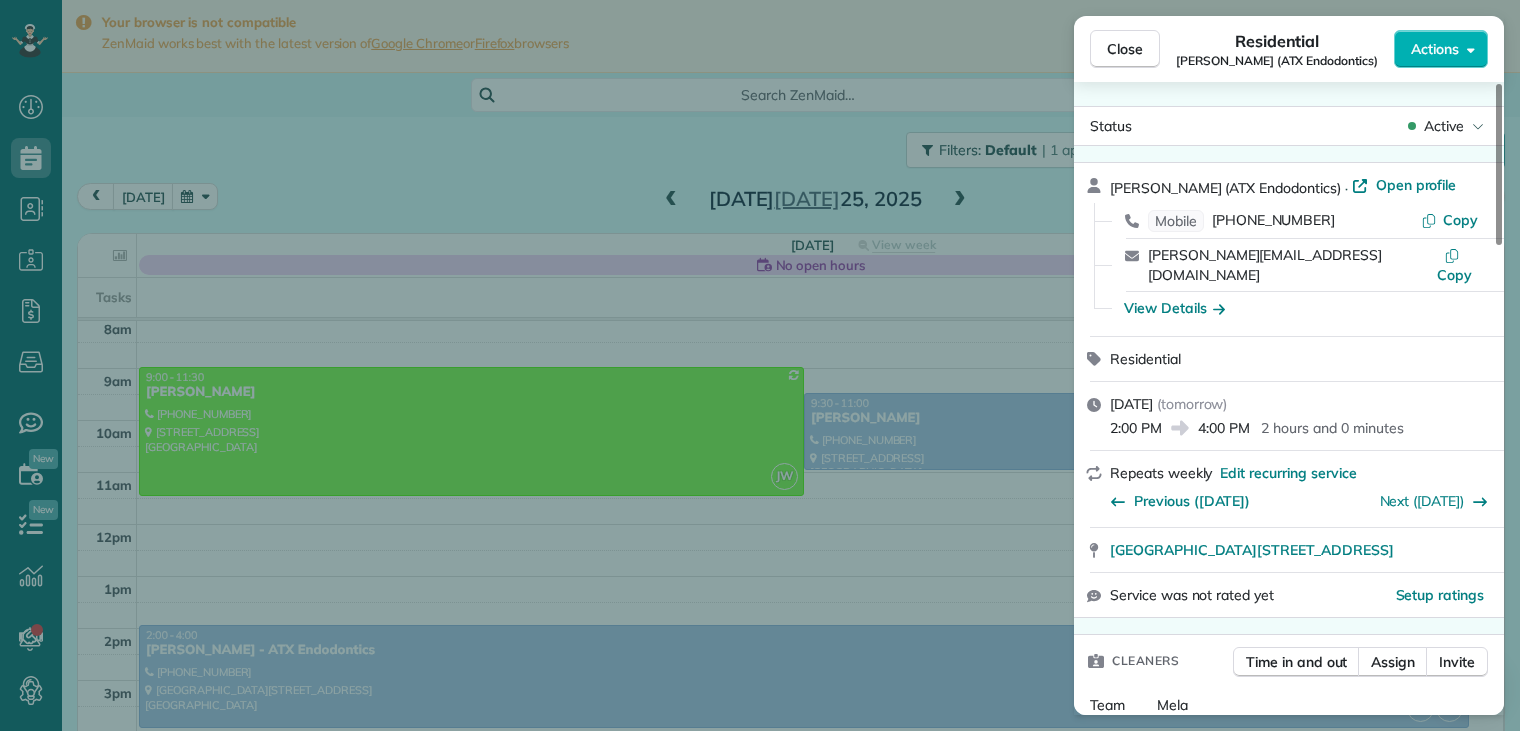 scroll, scrollTop: 200, scrollLeft: 0, axis: vertical 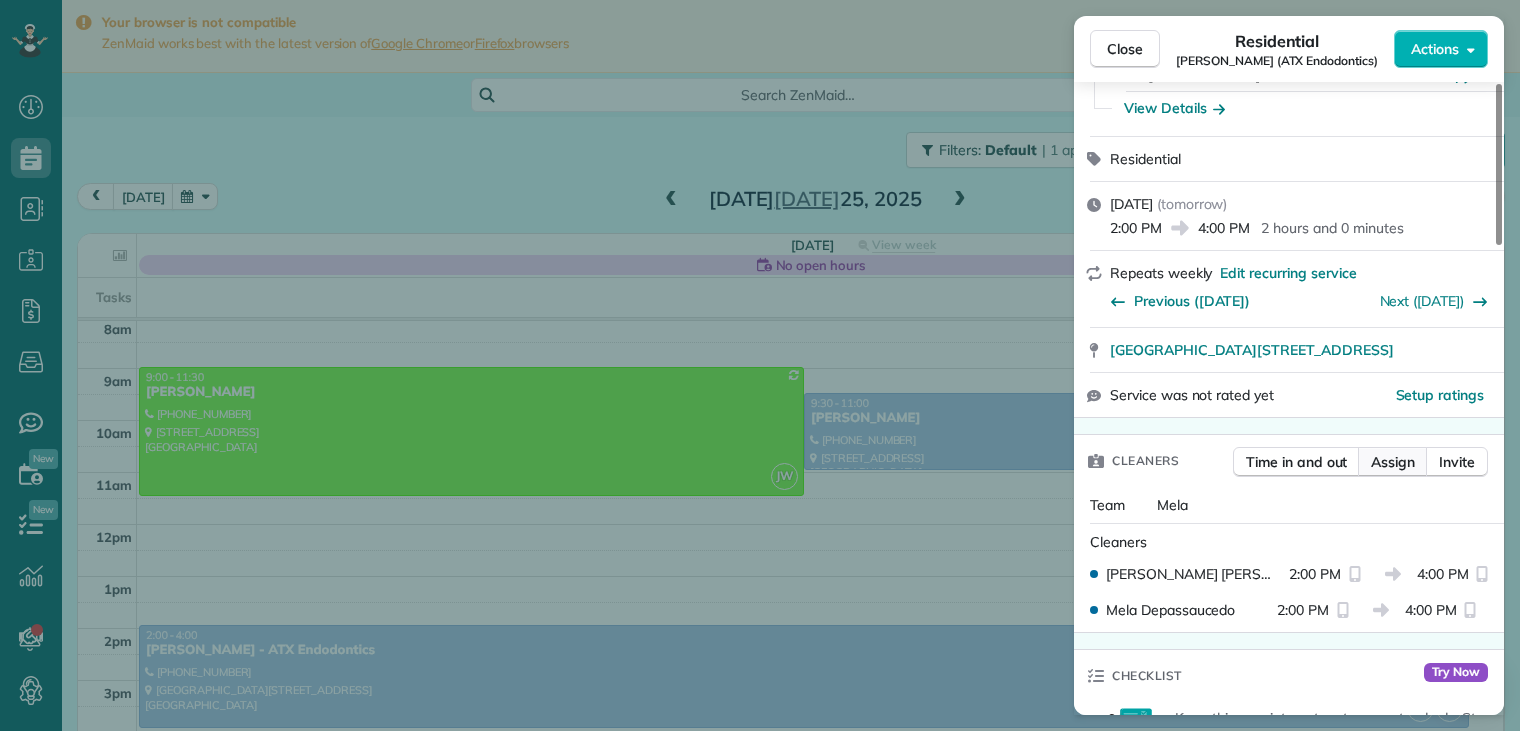 click on "Assign" at bounding box center [1393, 462] 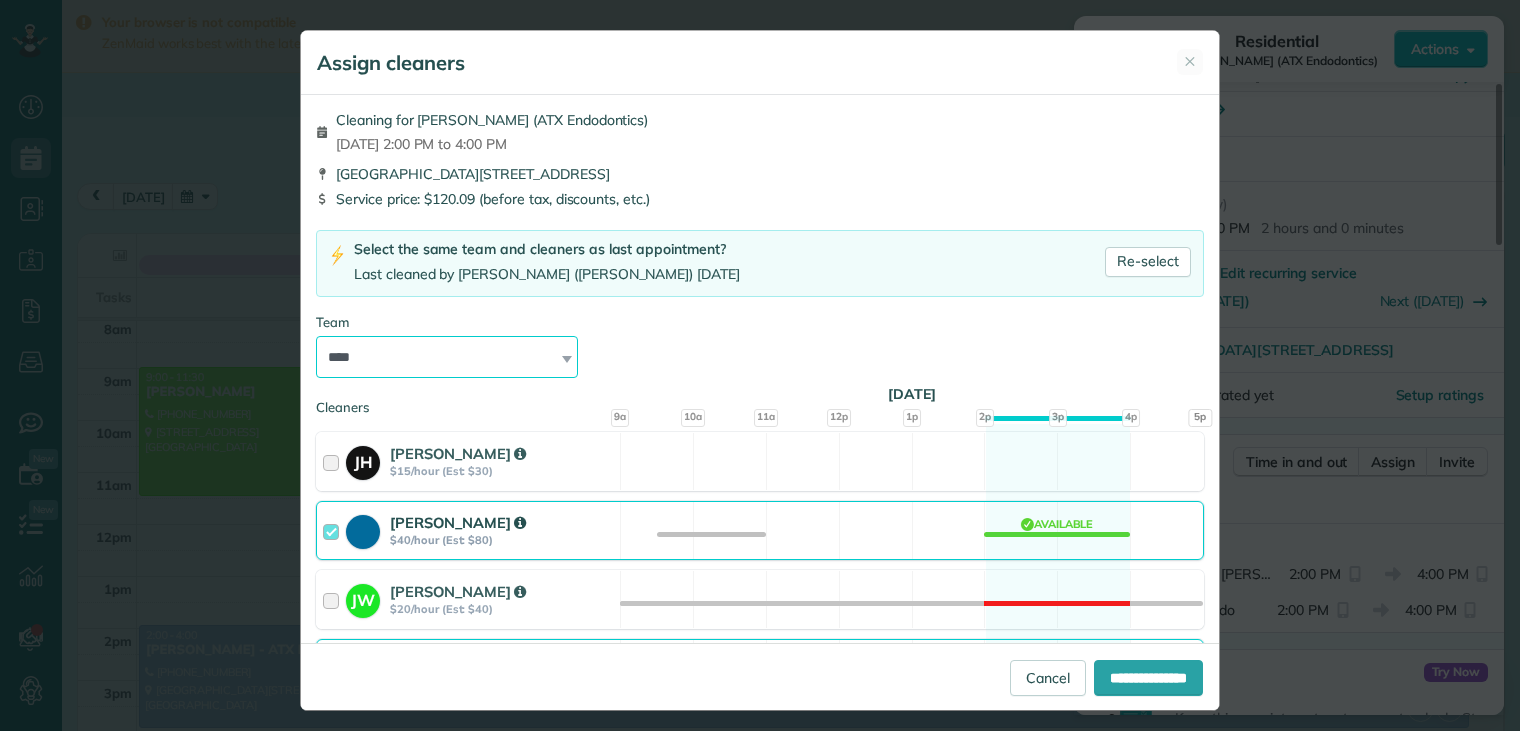 click on "**********" at bounding box center (447, 357) 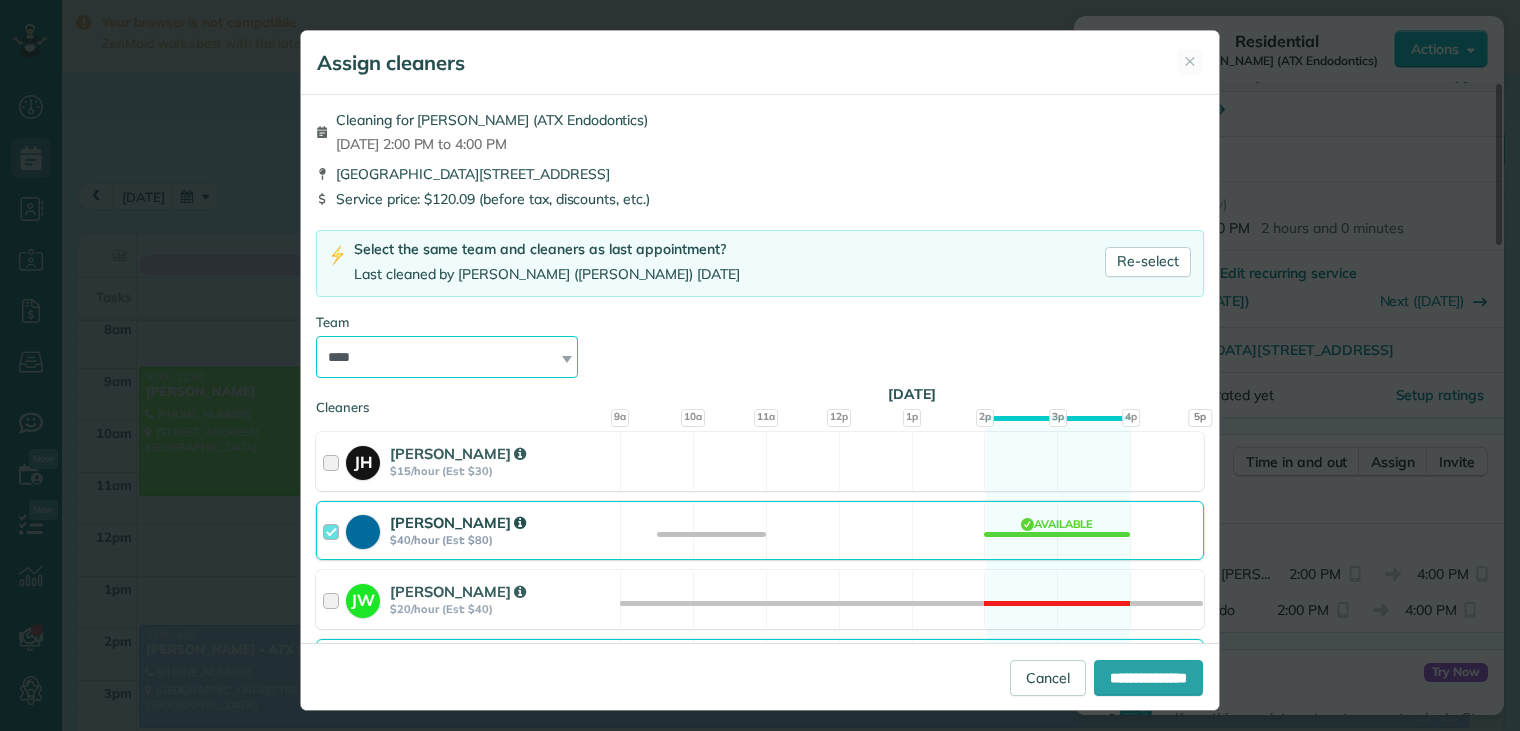 select on "*****" 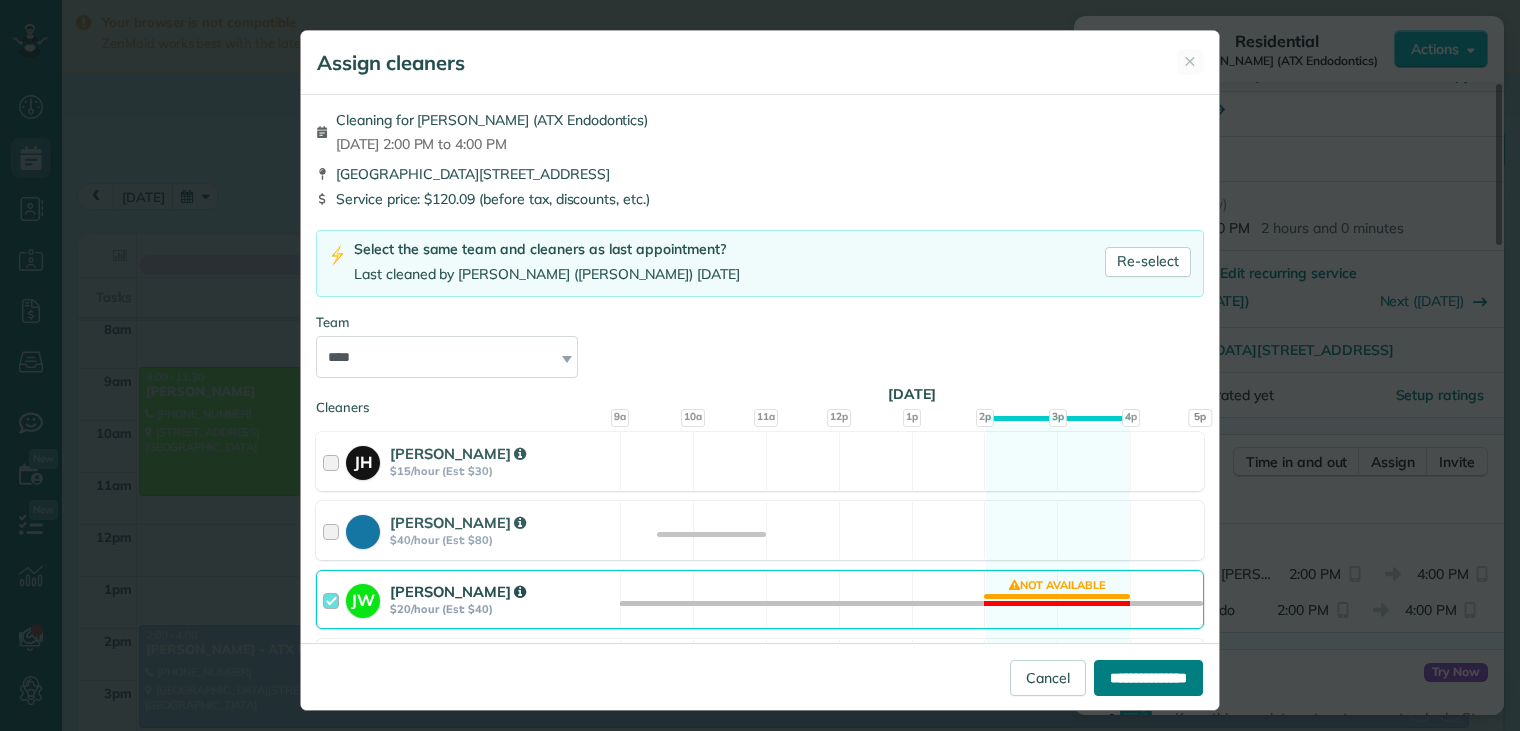 click on "**********" at bounding box center (1148, 678) 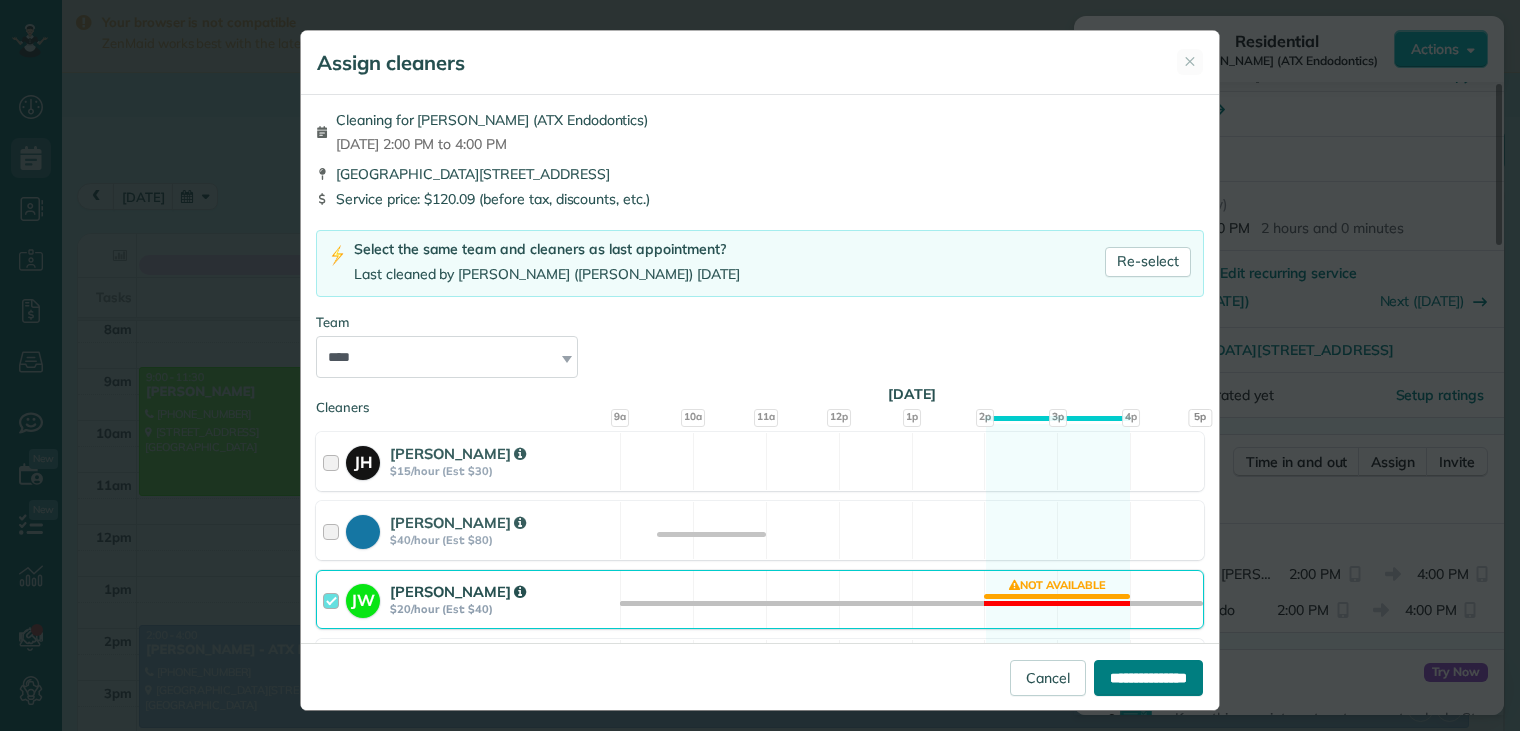 type on "**********" 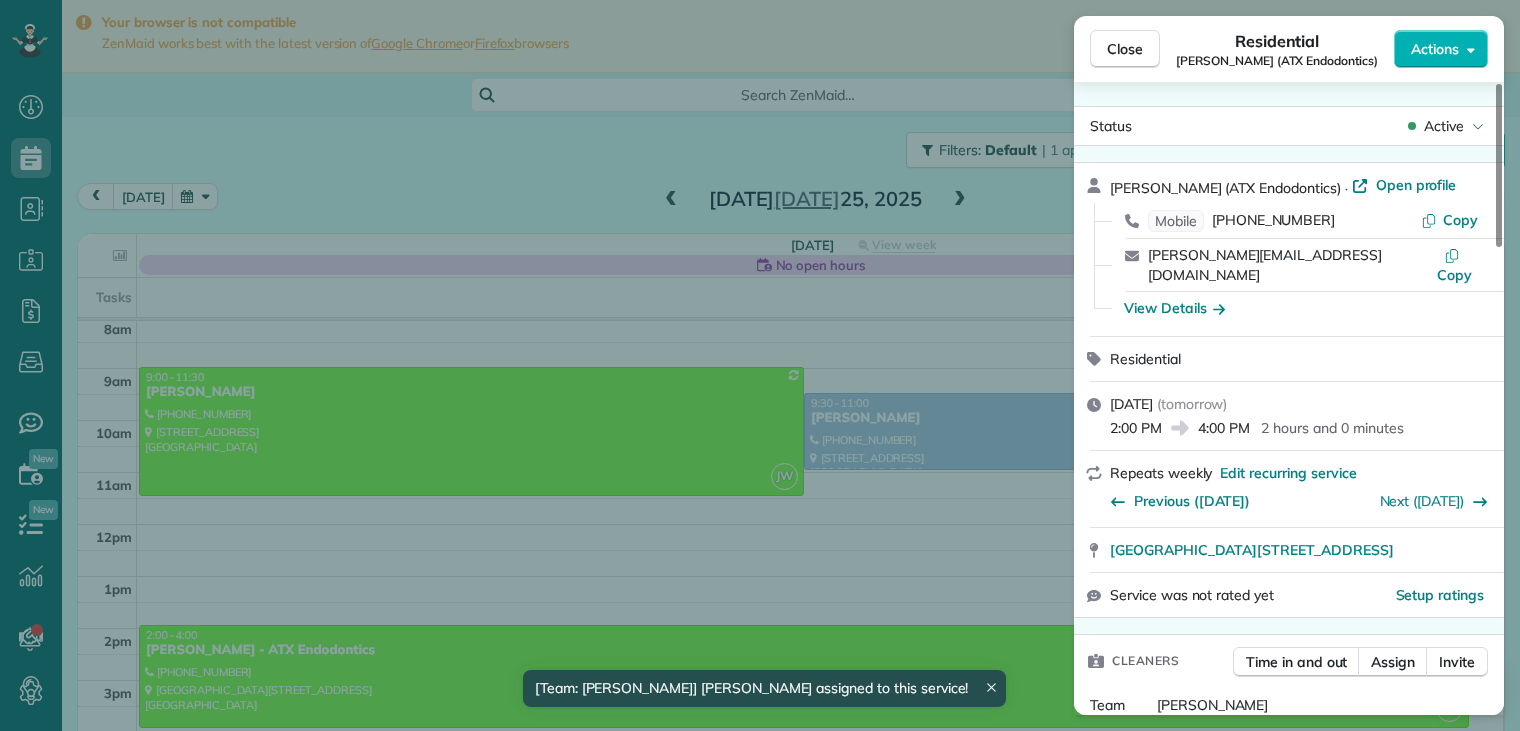 drag, startPoint x: 1131, startPoint y: 54, endPoint x: 1060, endPoint y: 147, distance: 117.00427 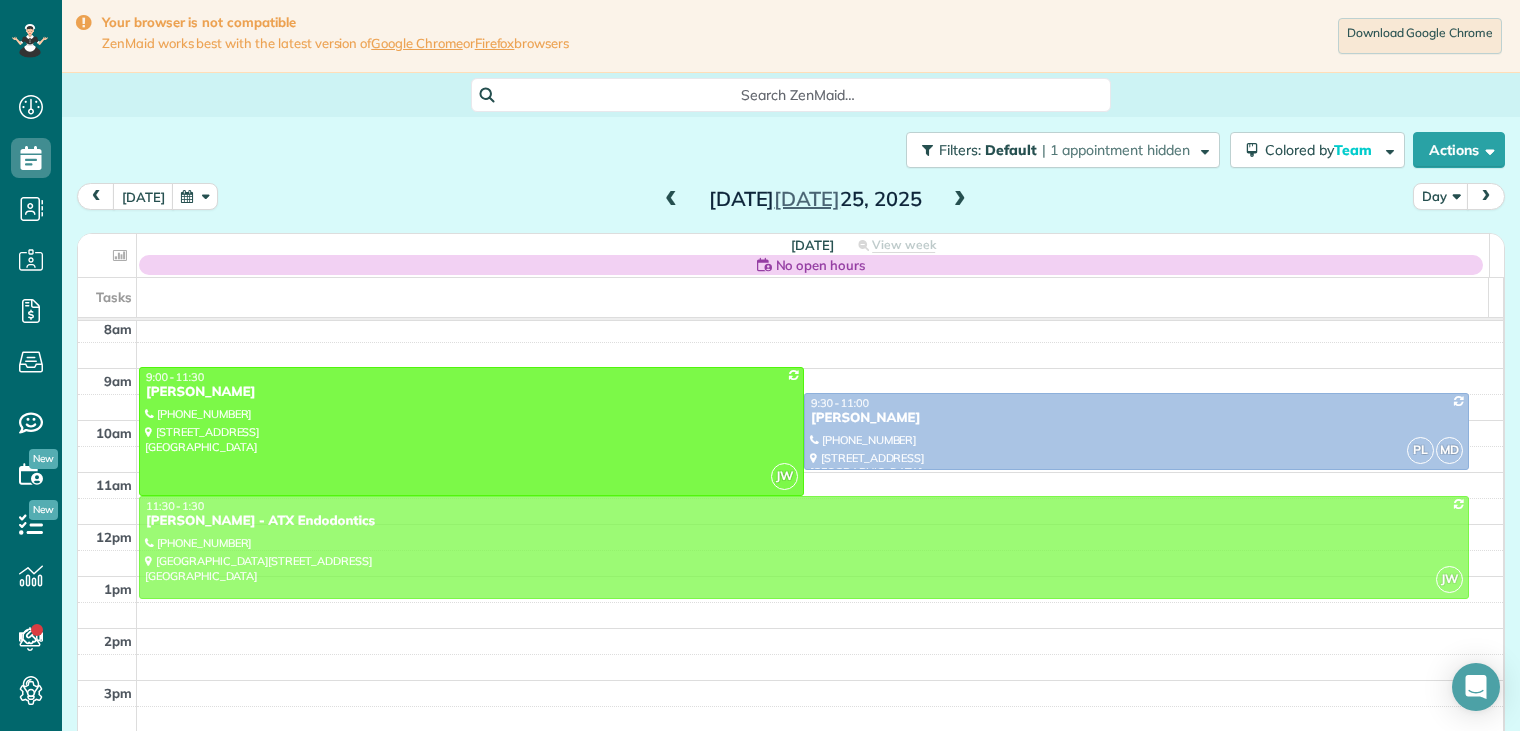 drag, startPoint x: 375, startPoint y: 653, endPoint x: 382, endPoint y: 530, distance: 123.19903 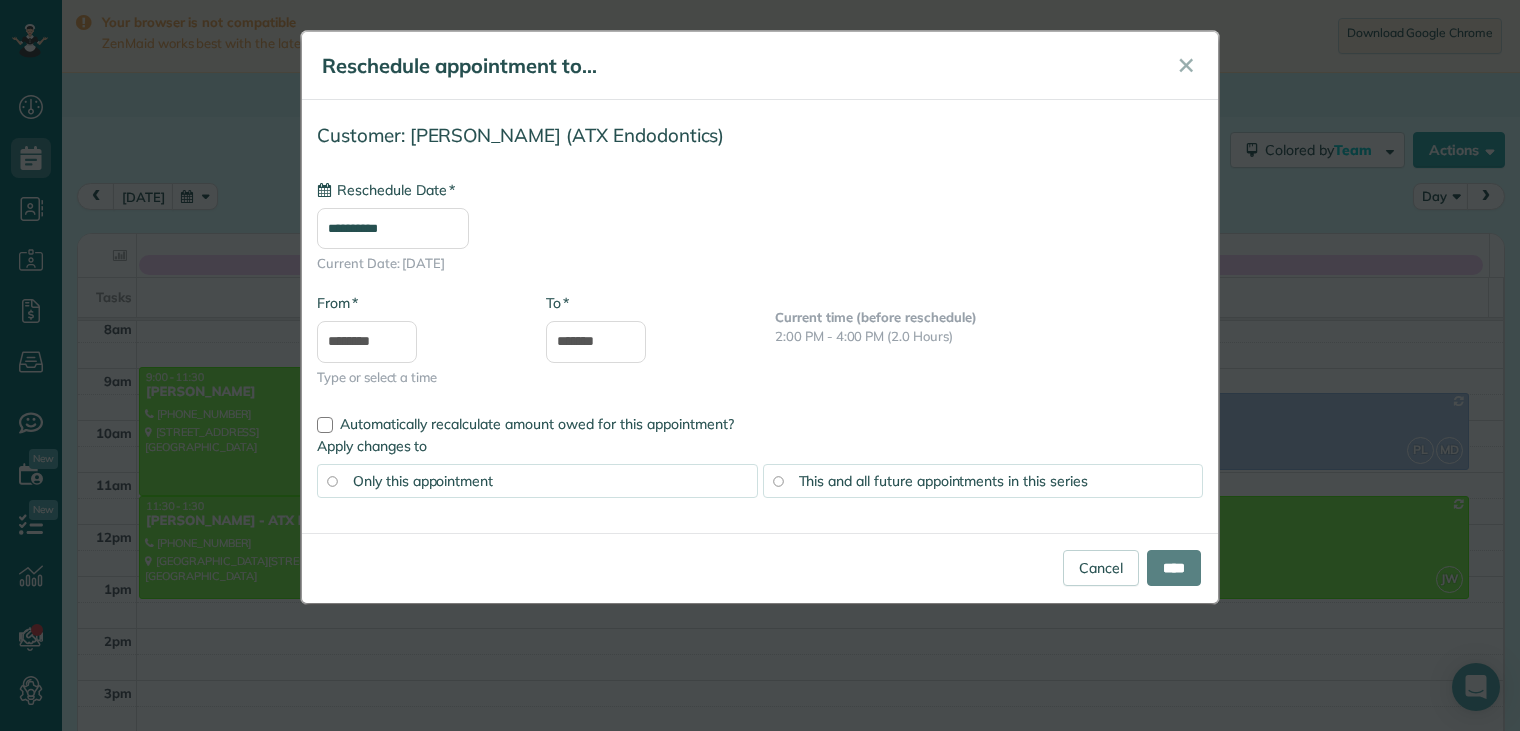 type on "**********" 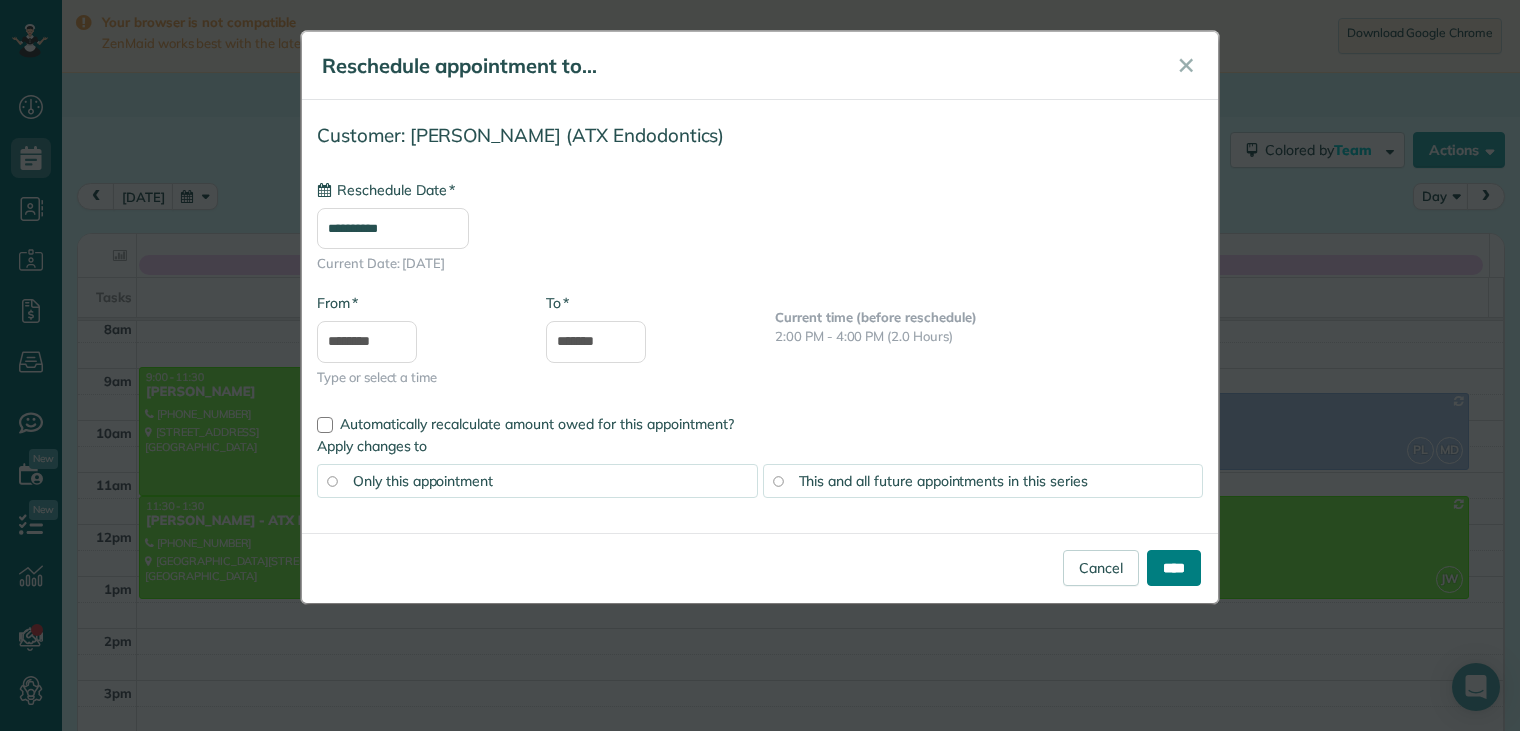 click on "****" at bounding box center [1174, 568] 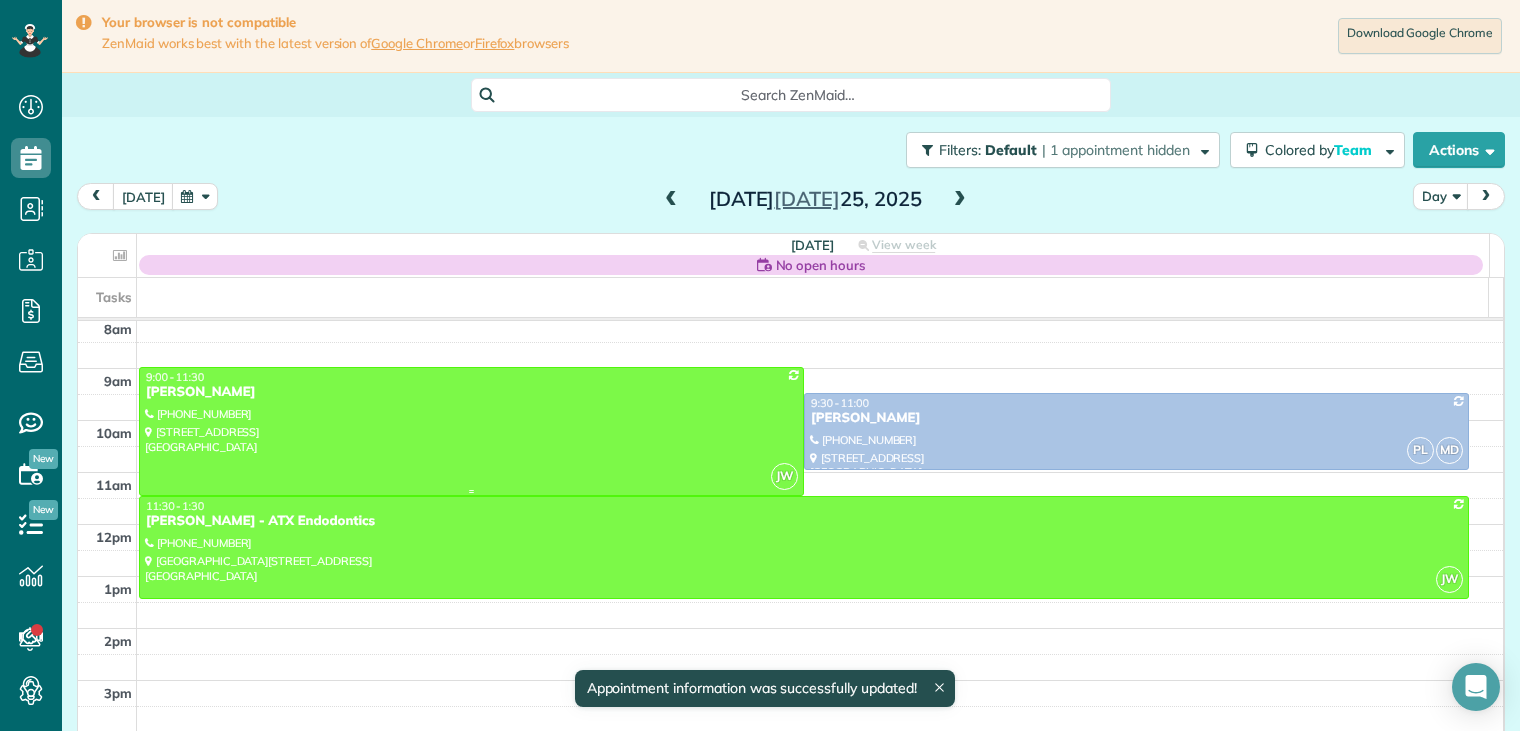 click at bounding box center [471, 431] 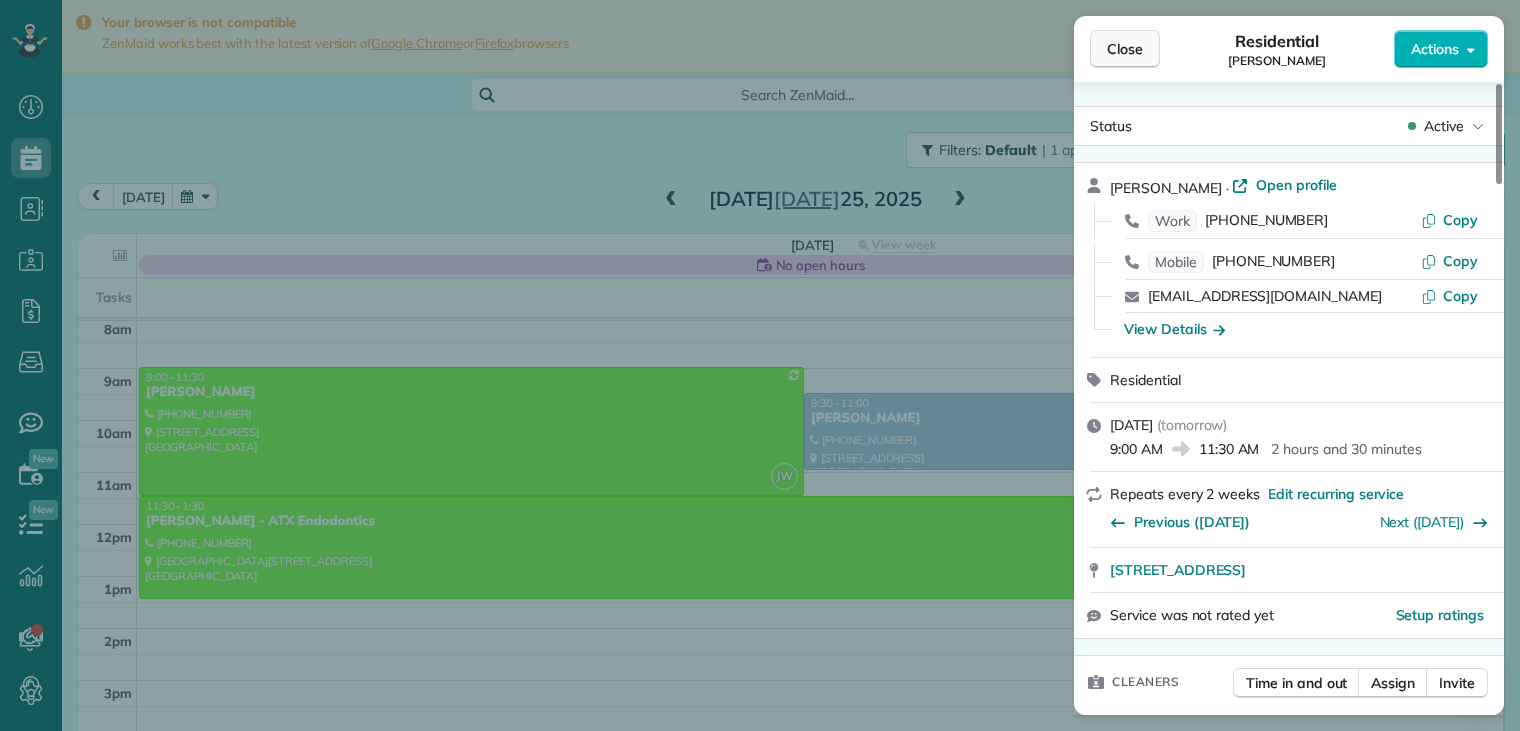 click on "Close" at bounding box center (1125, 49) 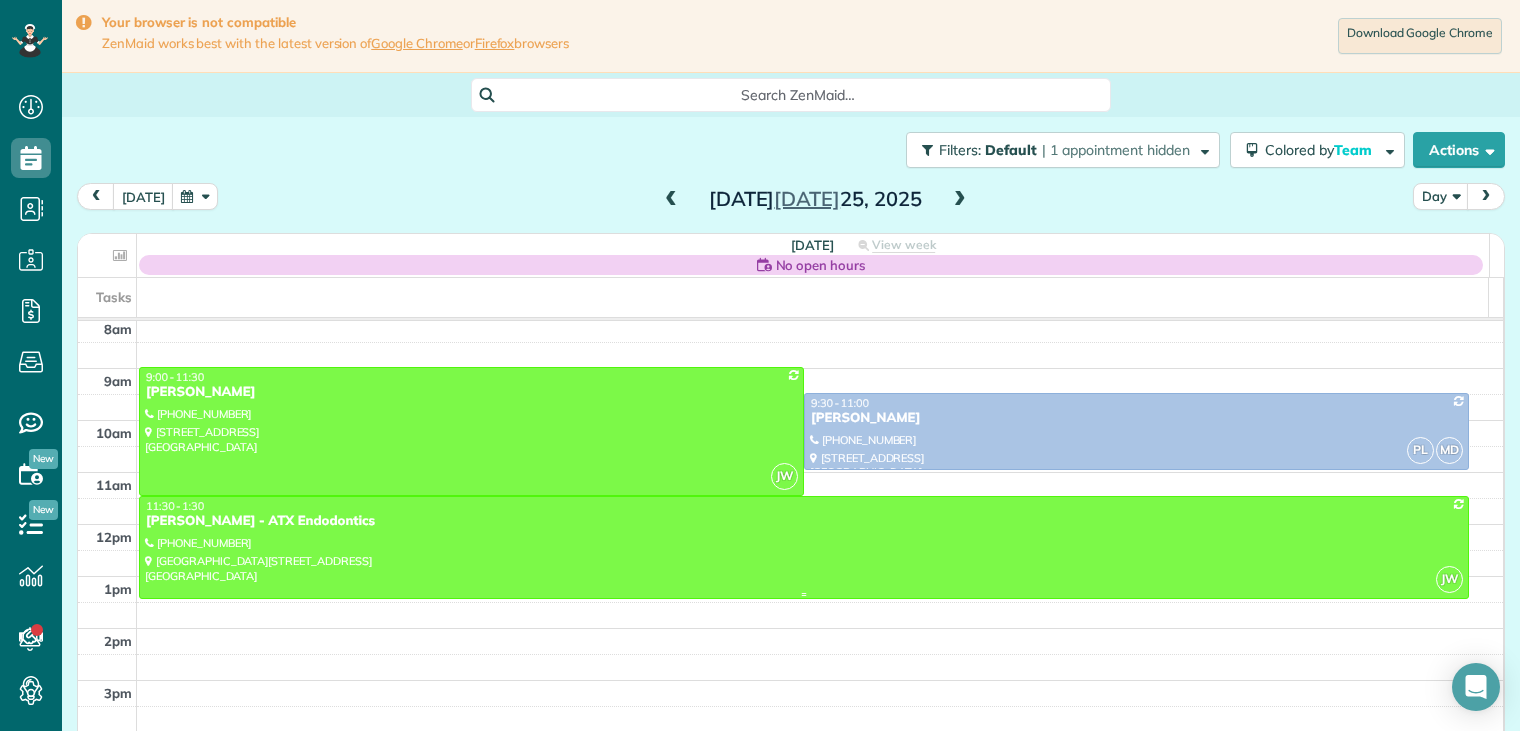 click on "[PERSON_NAME] - ATX Endodontics" at bounding box center [804, 521] 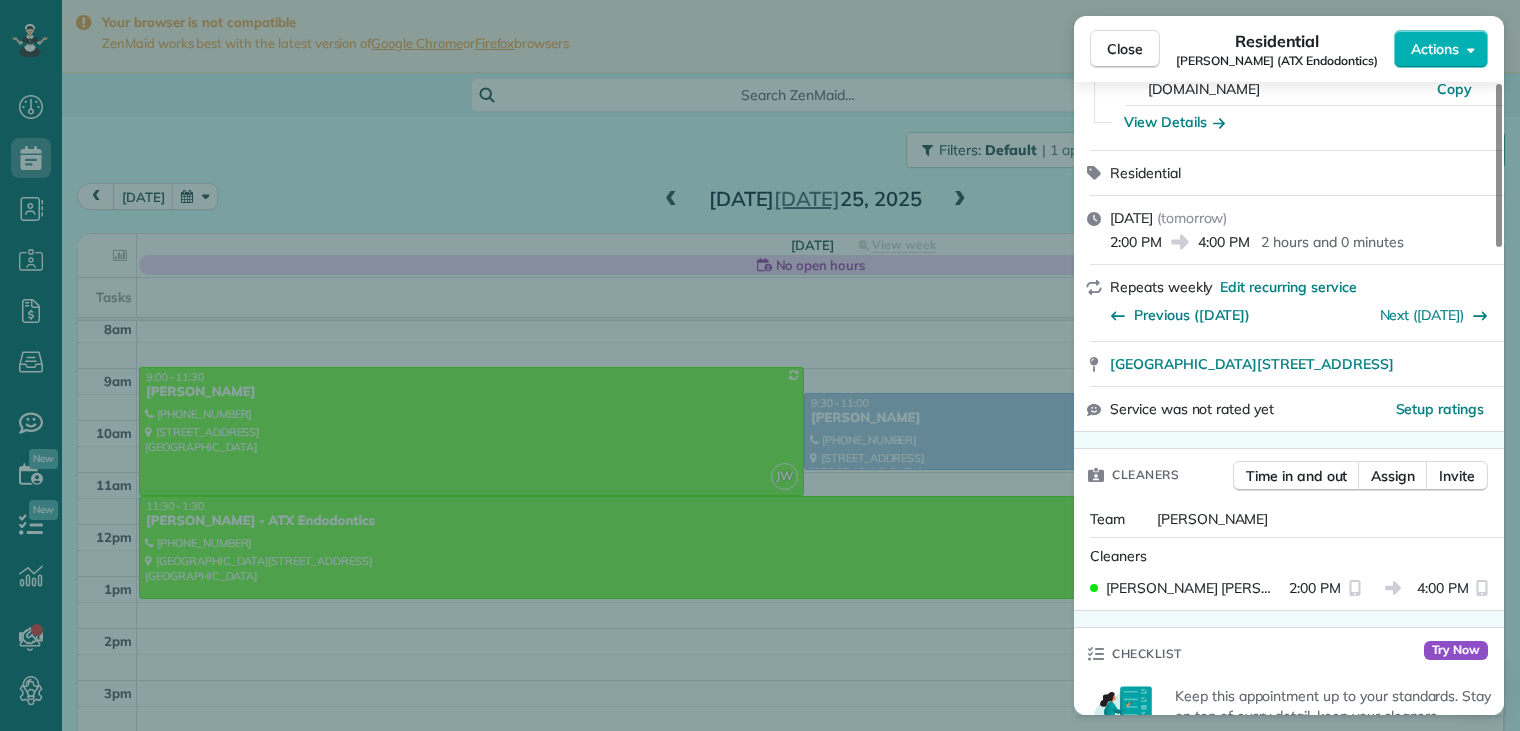 scroll, scrollTop: 100, scrollLeft: 0, axis: vertical 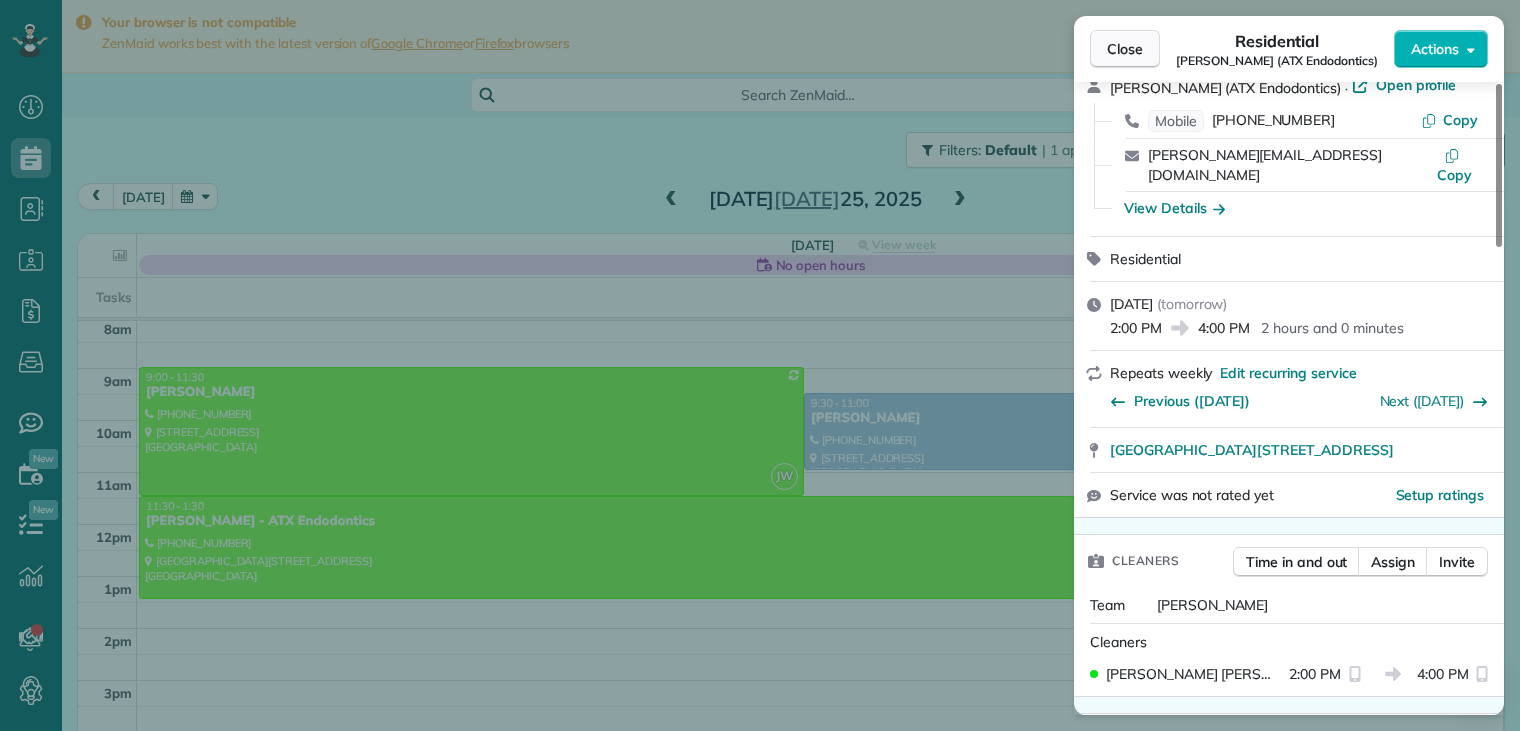 click on "Close" at bounding box center (1125, 49) 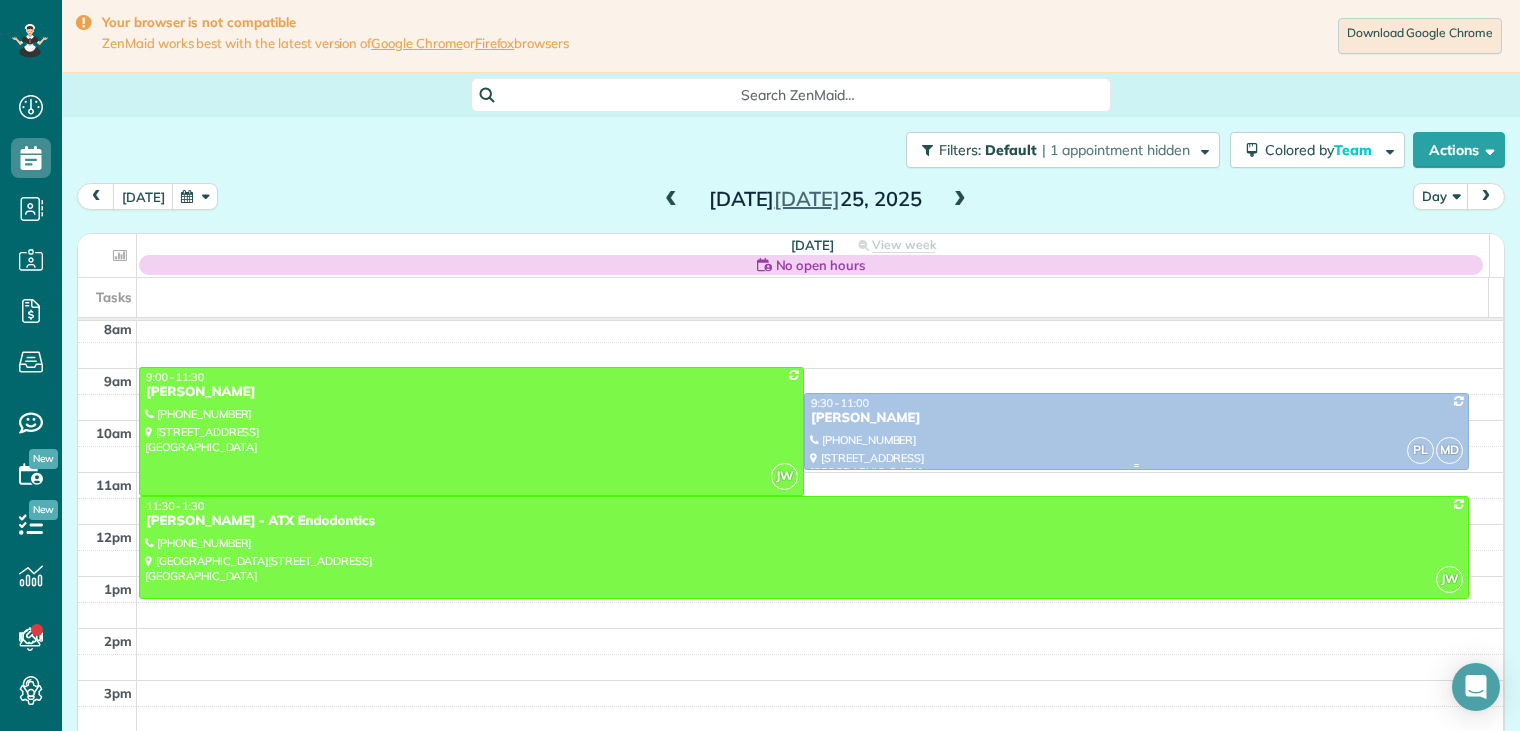 click on "[PERSON_NAME]" at bounding box center [1136, 418] 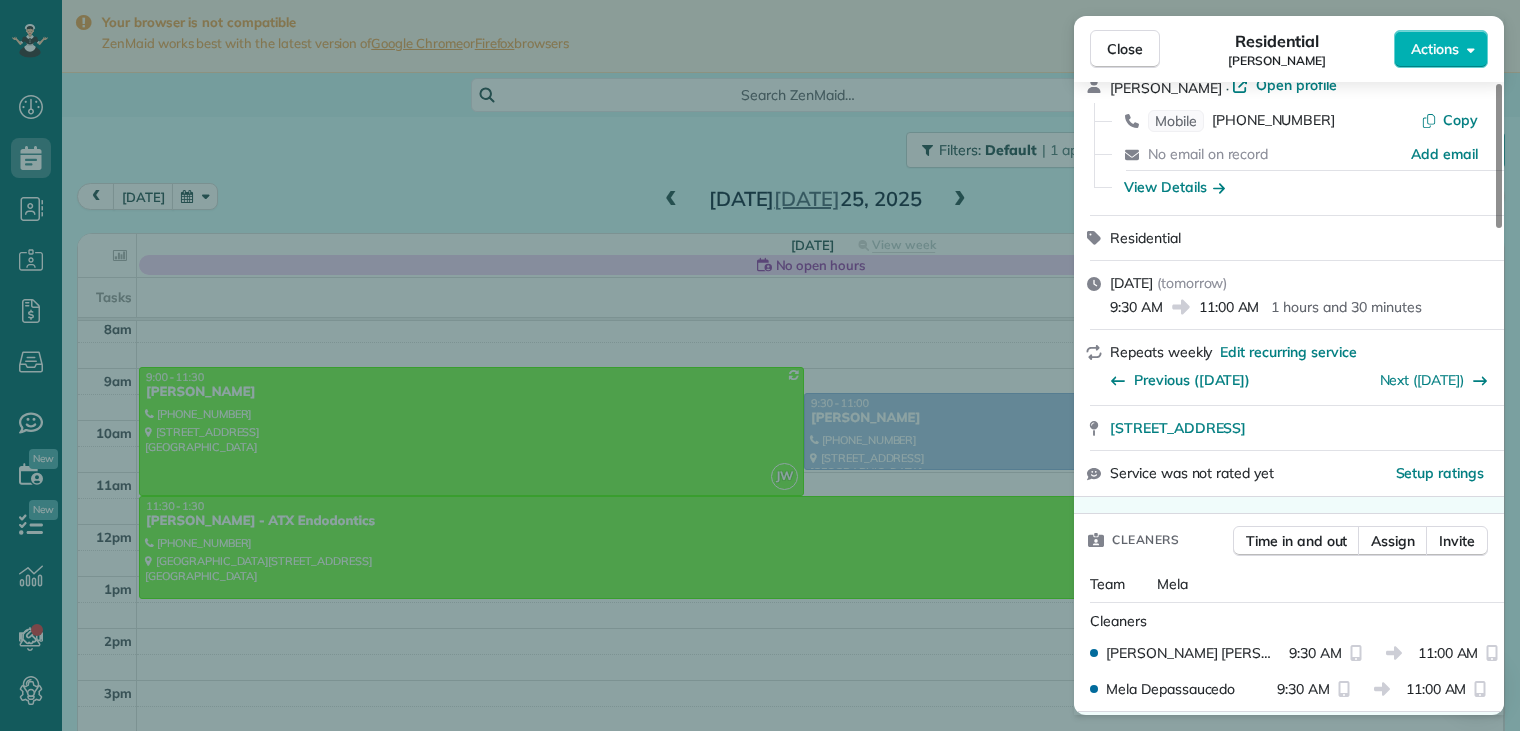 scroll, scrollTop: 0, scrollLeft: 0, axis: both 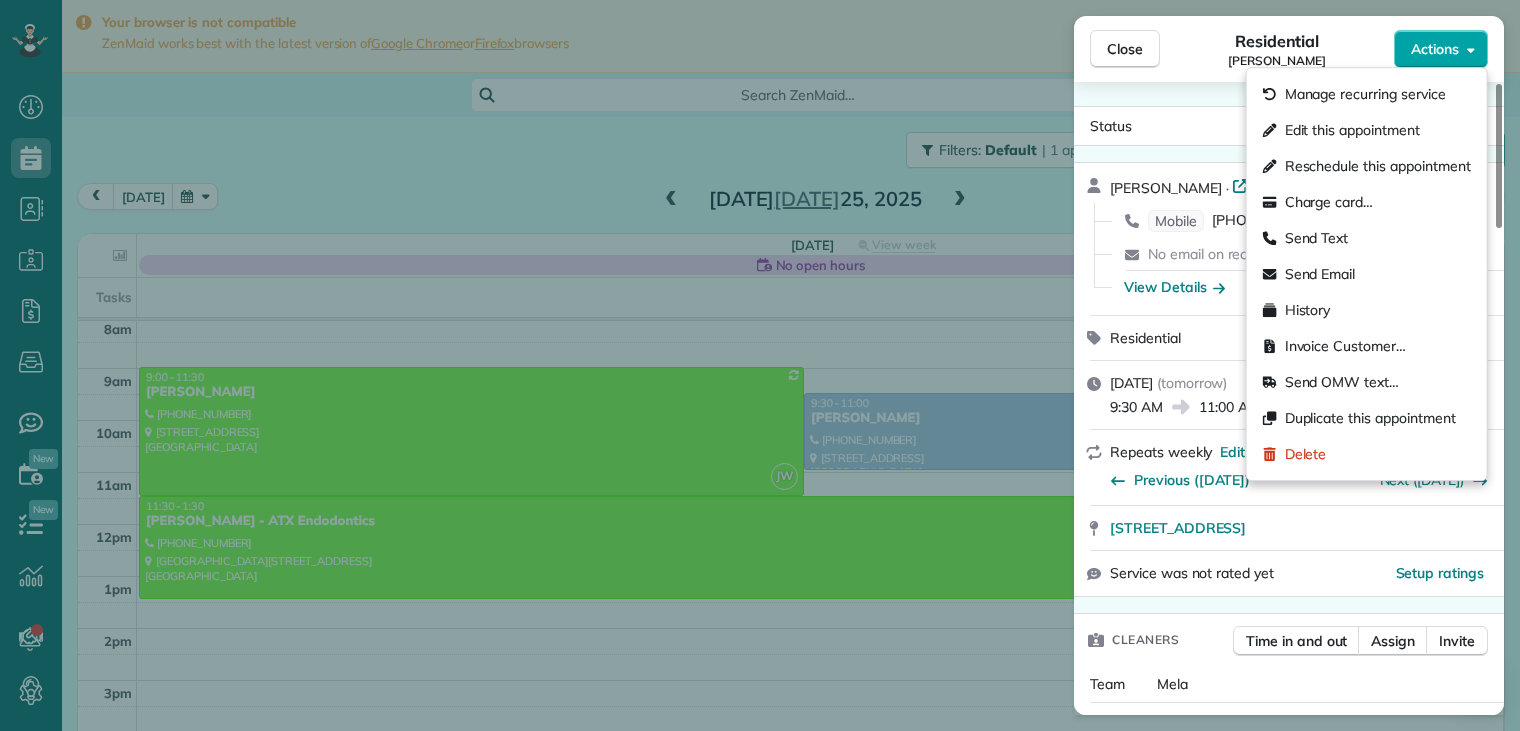 click on "Actions" at bounding box center [1435, 49] 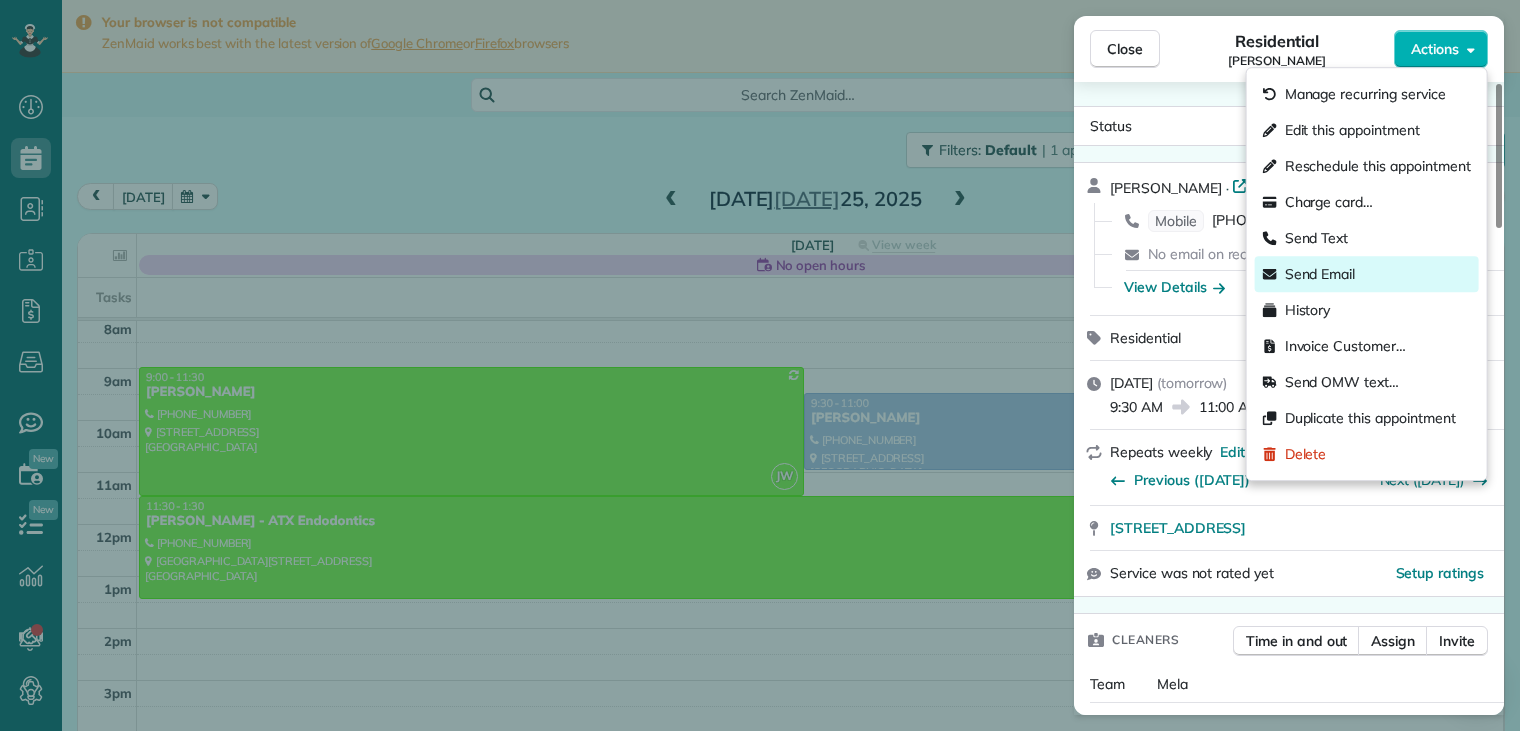 click on "Send Email" at bounding box center [1320, 274] 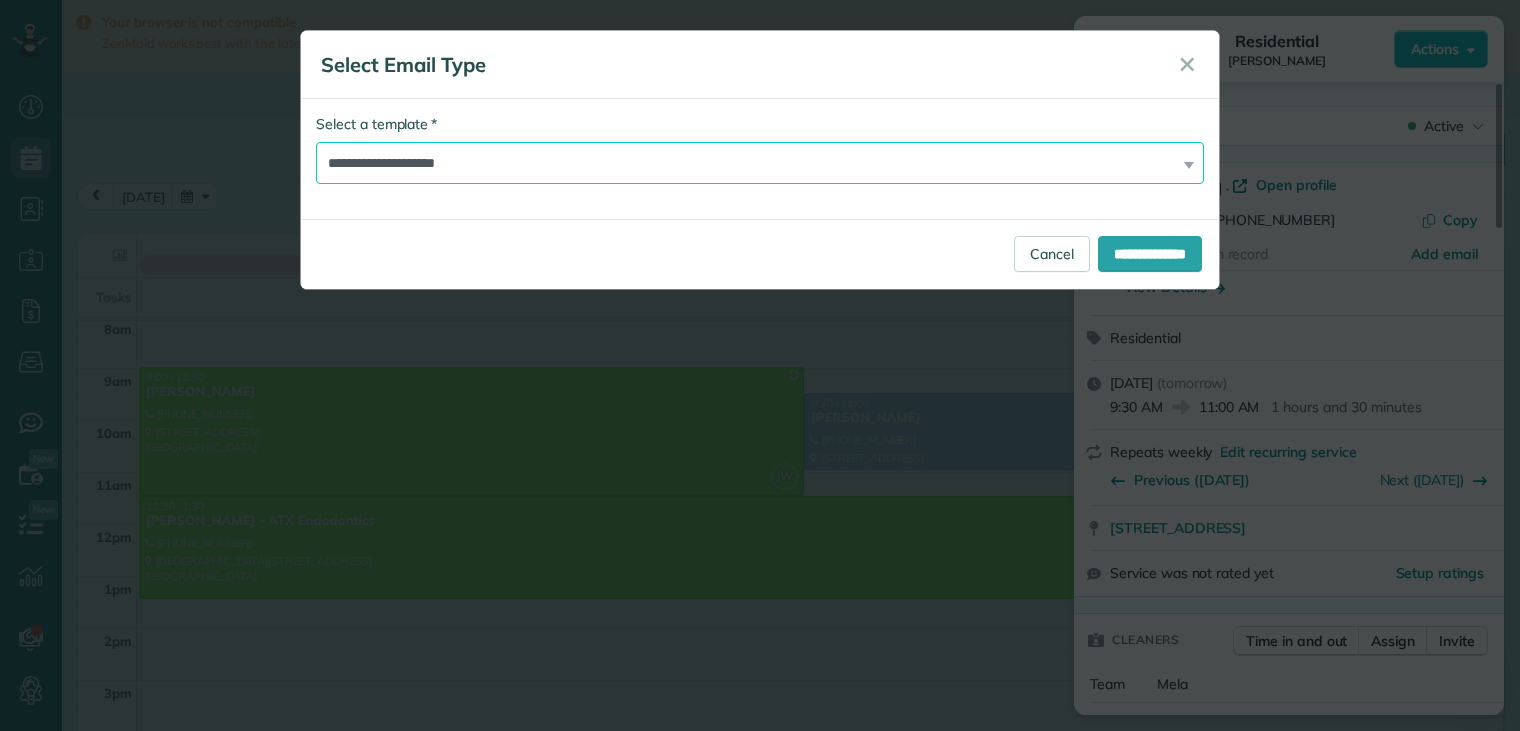 click on "**********" at bounding box center [760, 163] 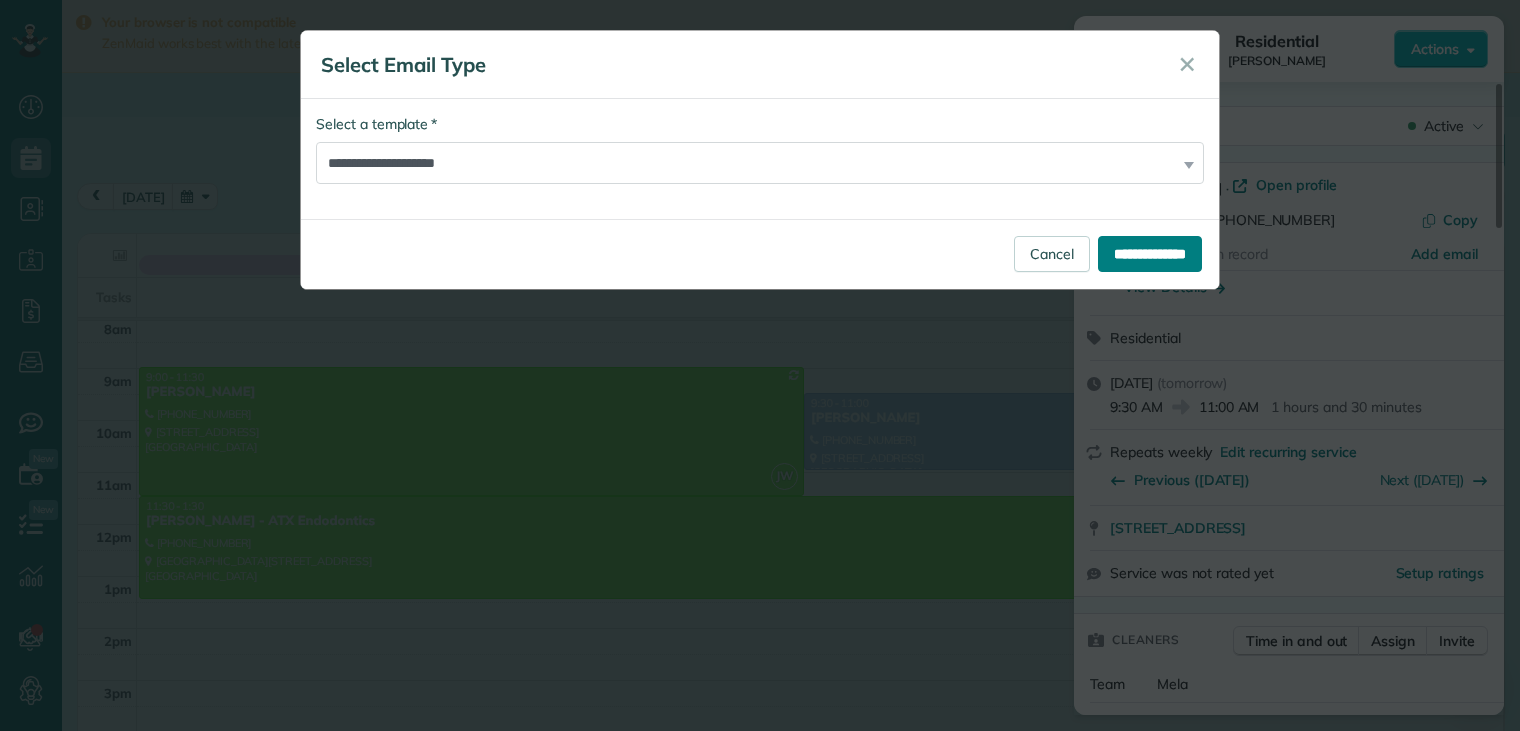 click on "**********" at bounding box center [1150, 254] 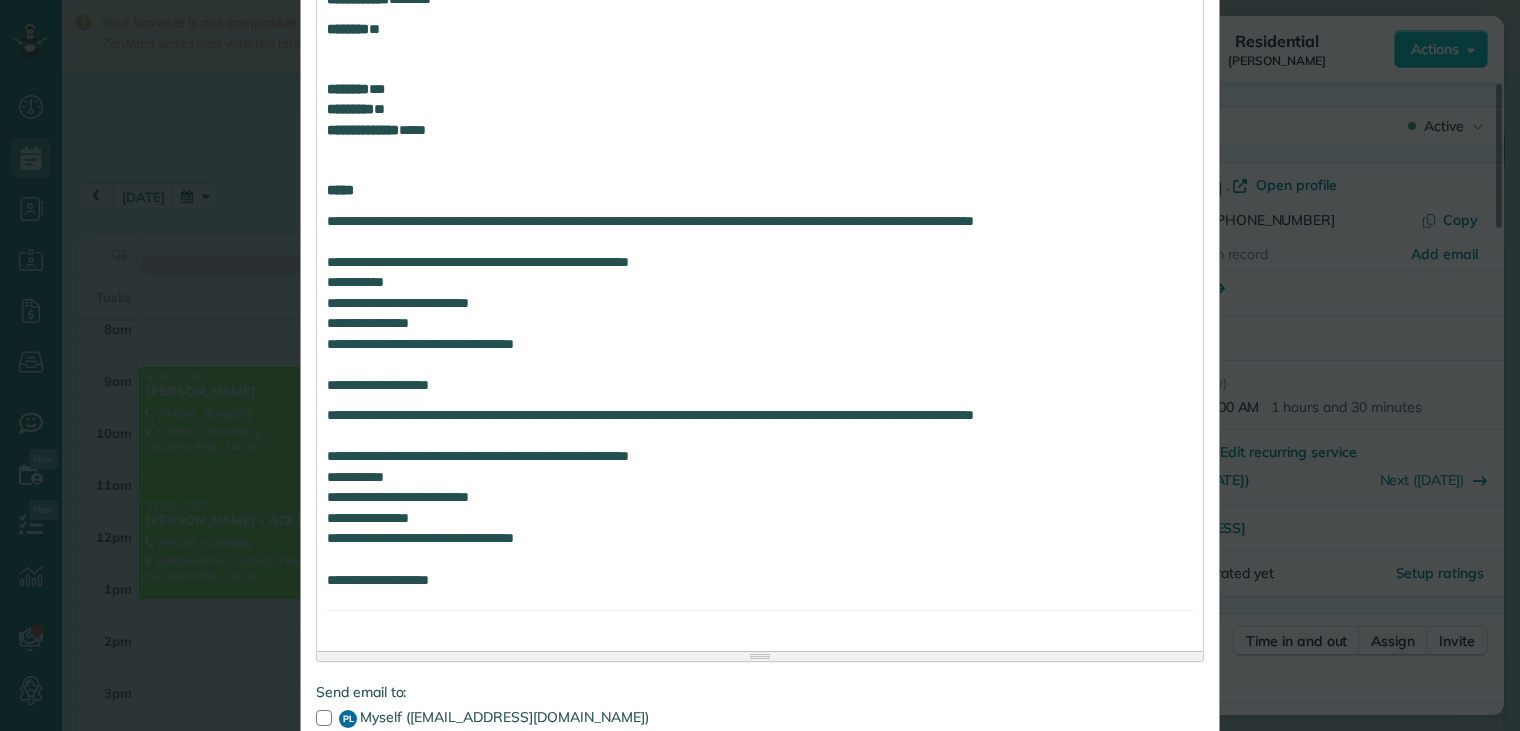 scroll, scrollTop: 995, scrollLeft: 0, axis: vertical 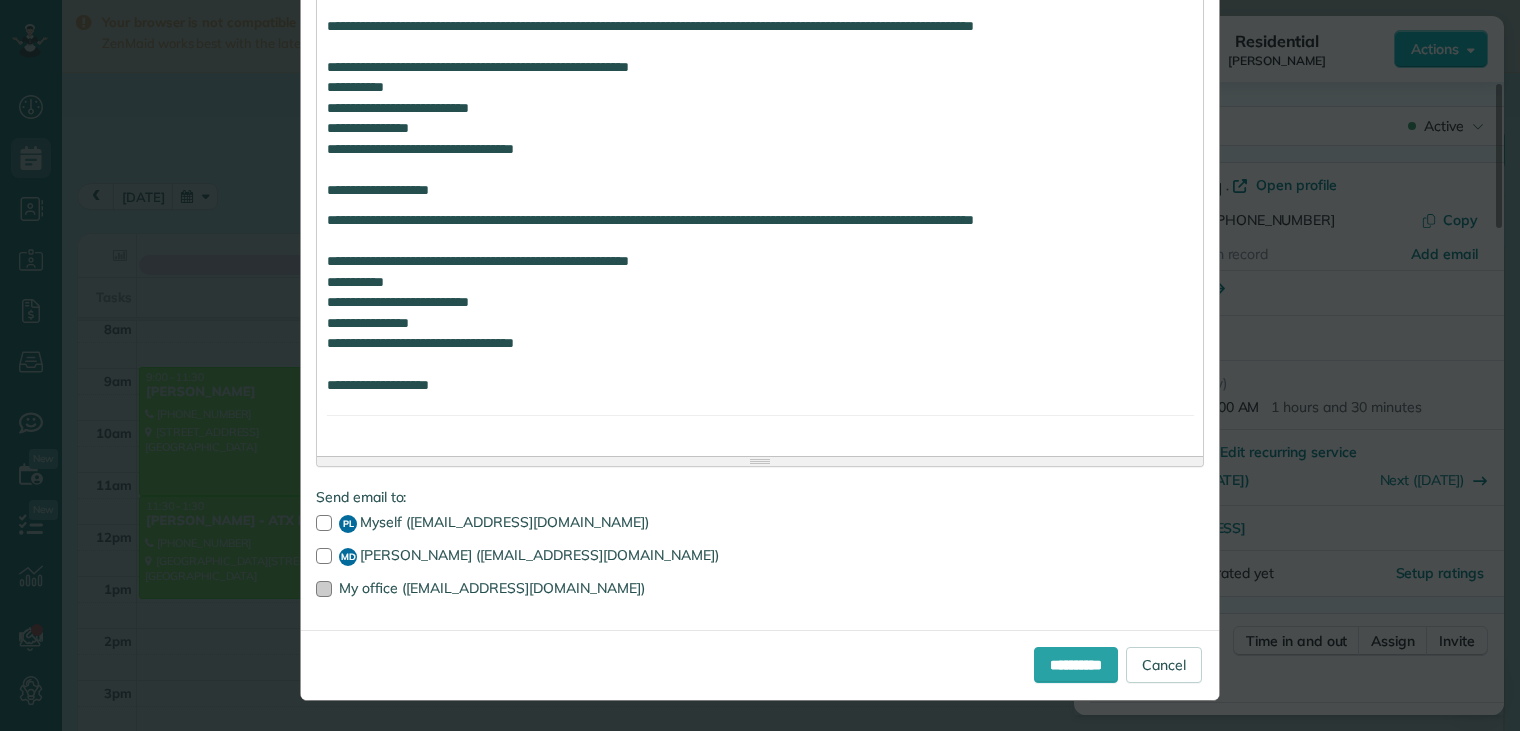 click at bounding box center (324, 589) 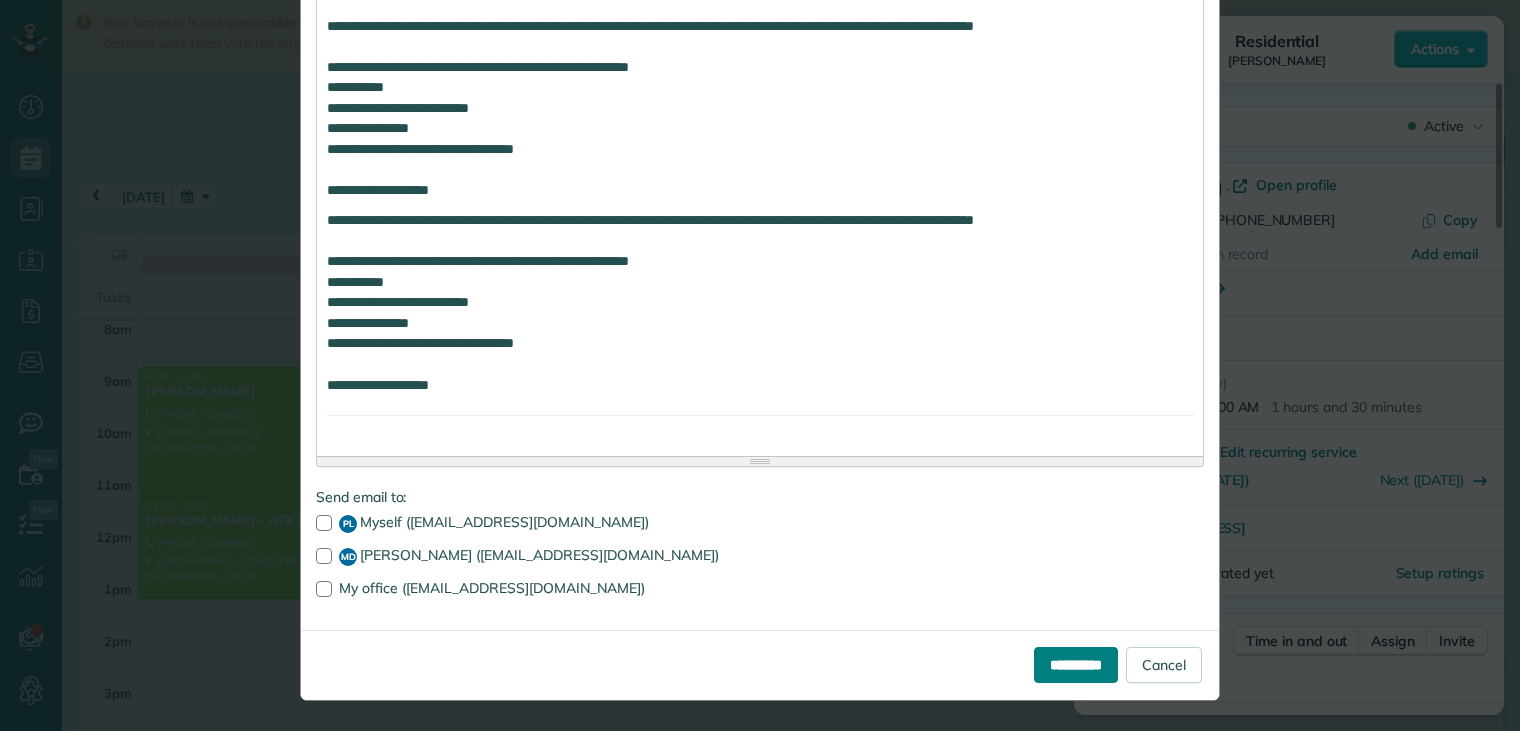 click on "**********" at bounding box center [1076, 665] 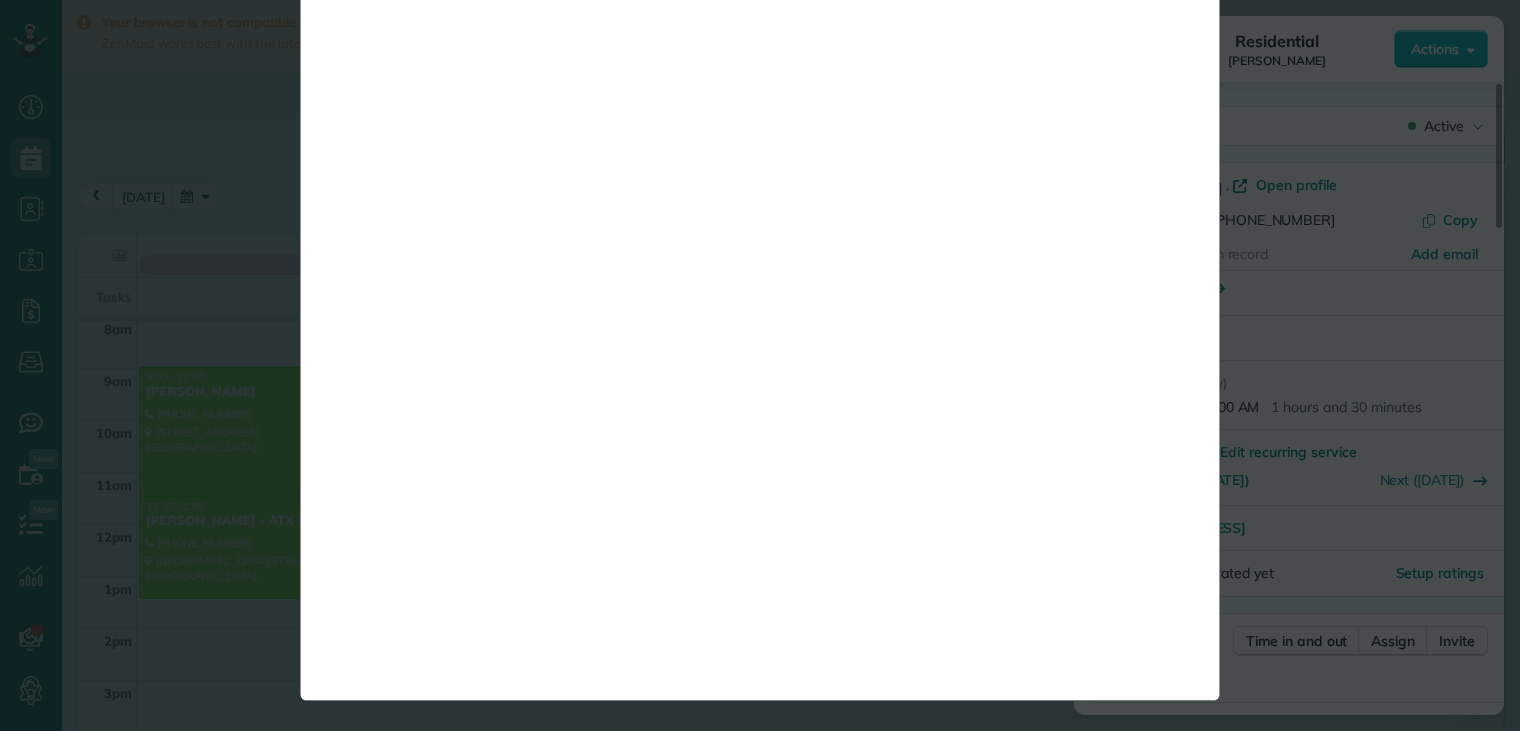 scroll, scrollTop: 0, scrollLeft: 0, axis: both 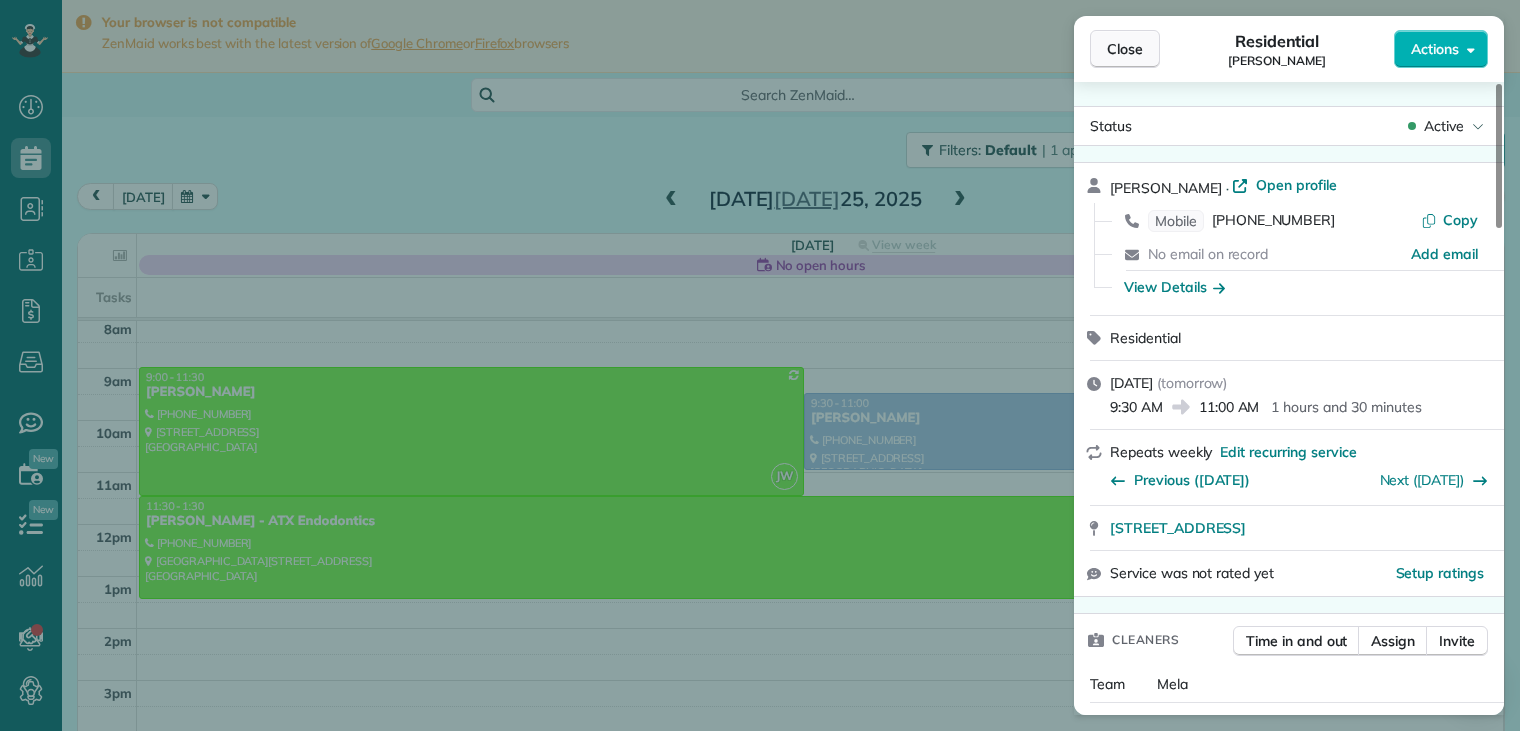 click on "Close" at bounding box center [1125, 49] 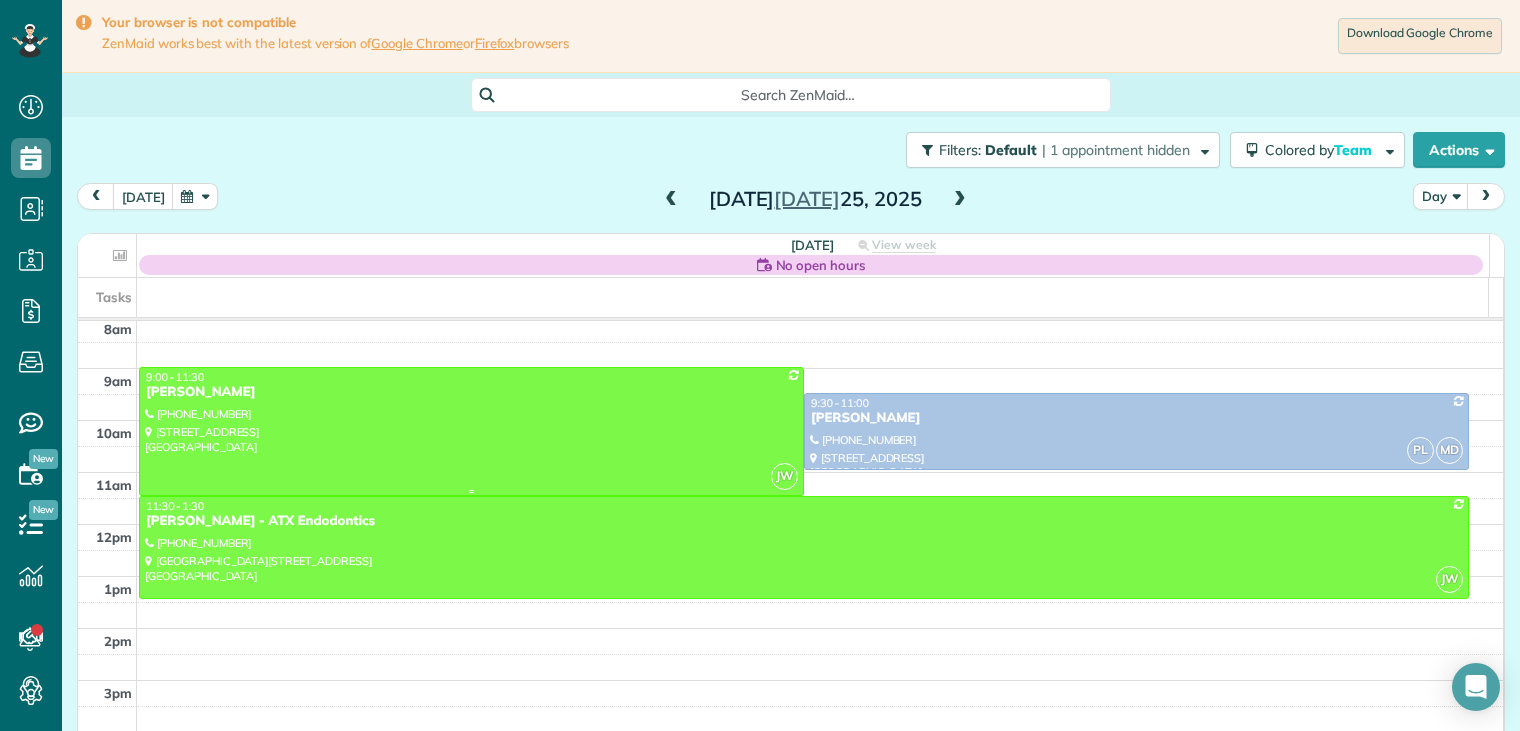 click on "[PERSON_NAME]" at bounding box center [471, 392] 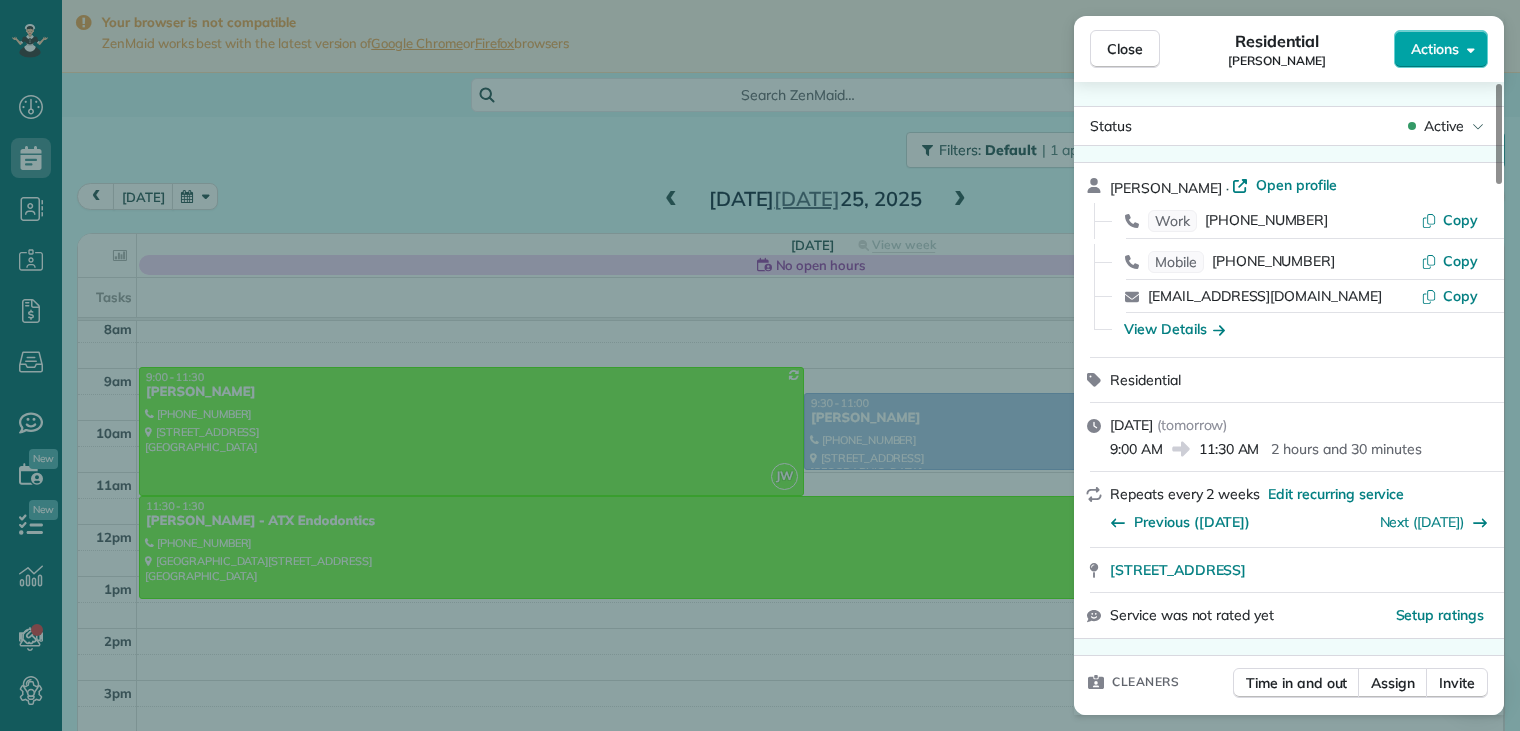 click on "Actions" at bounding box center [1435, 49] 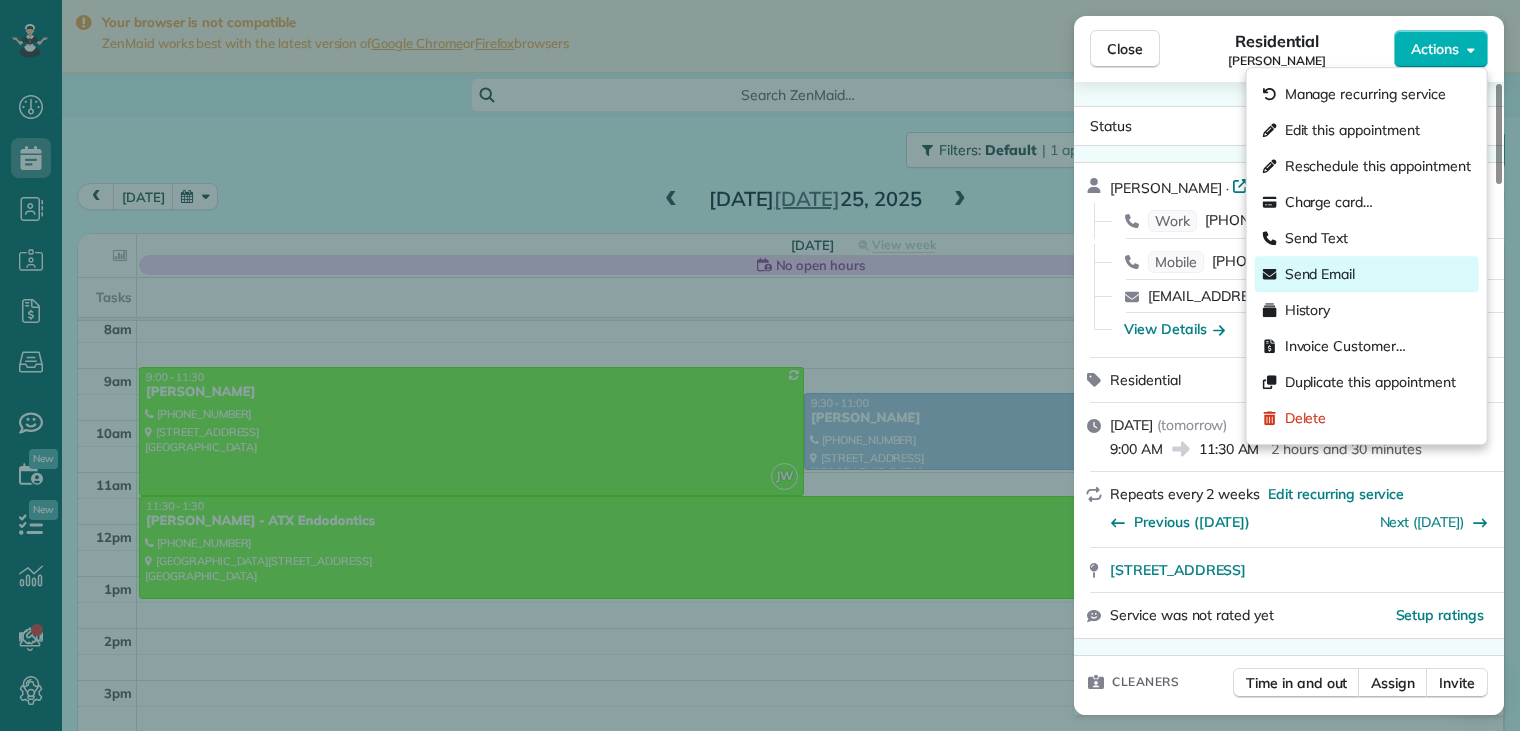 click on "Send Email" at bounding box center [1320, 274] 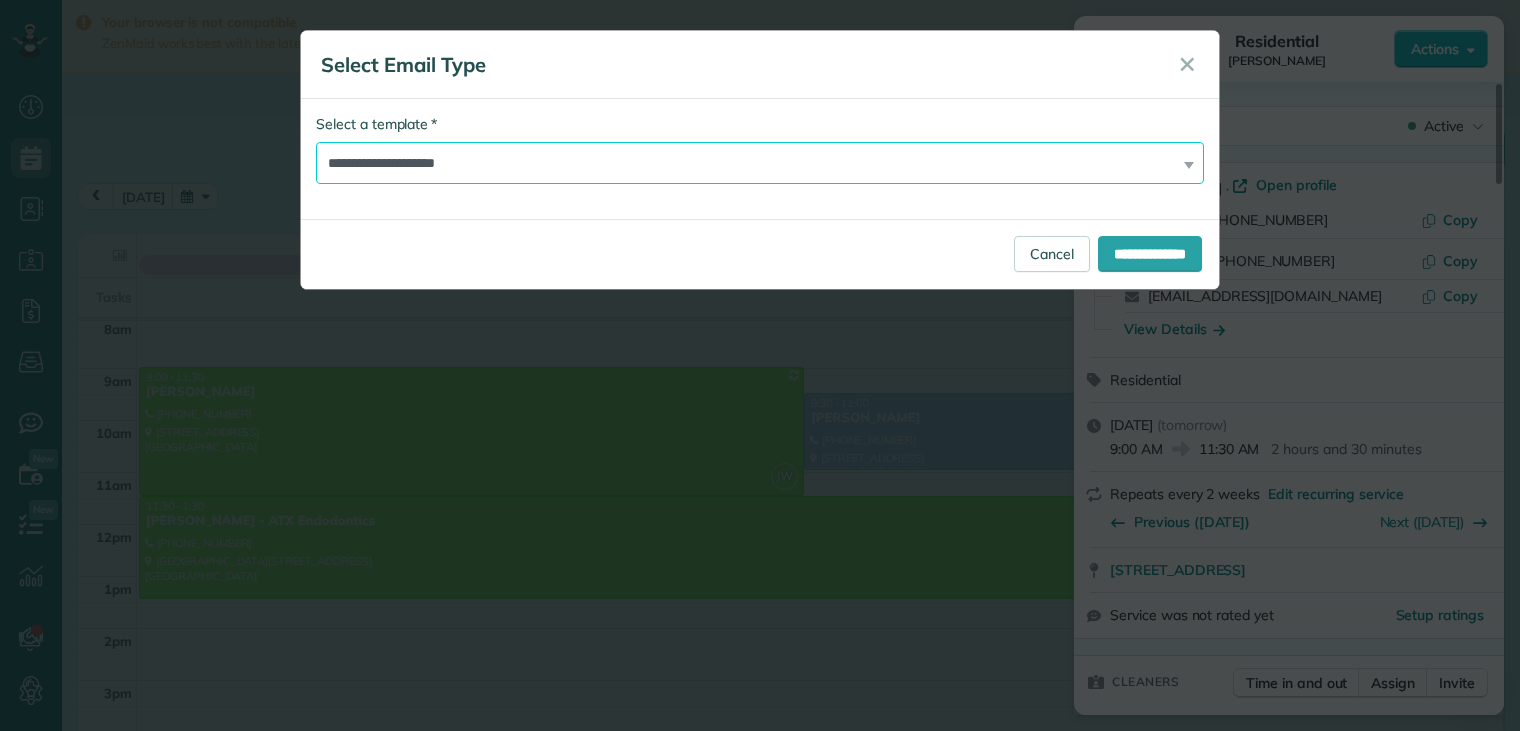 click on "**********" at bounding box center (760, 163) 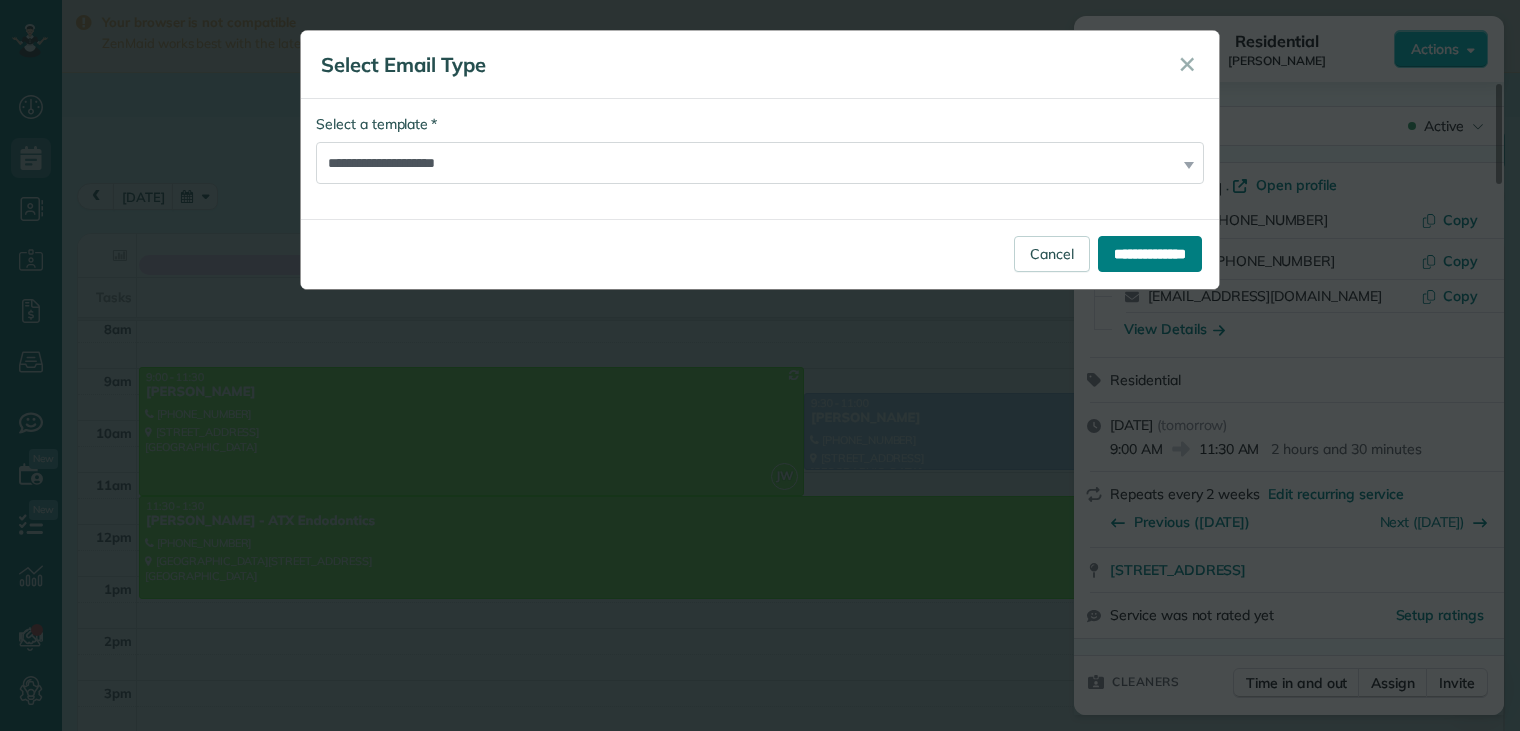 click on "**********" at bounding box center (1150, 254) 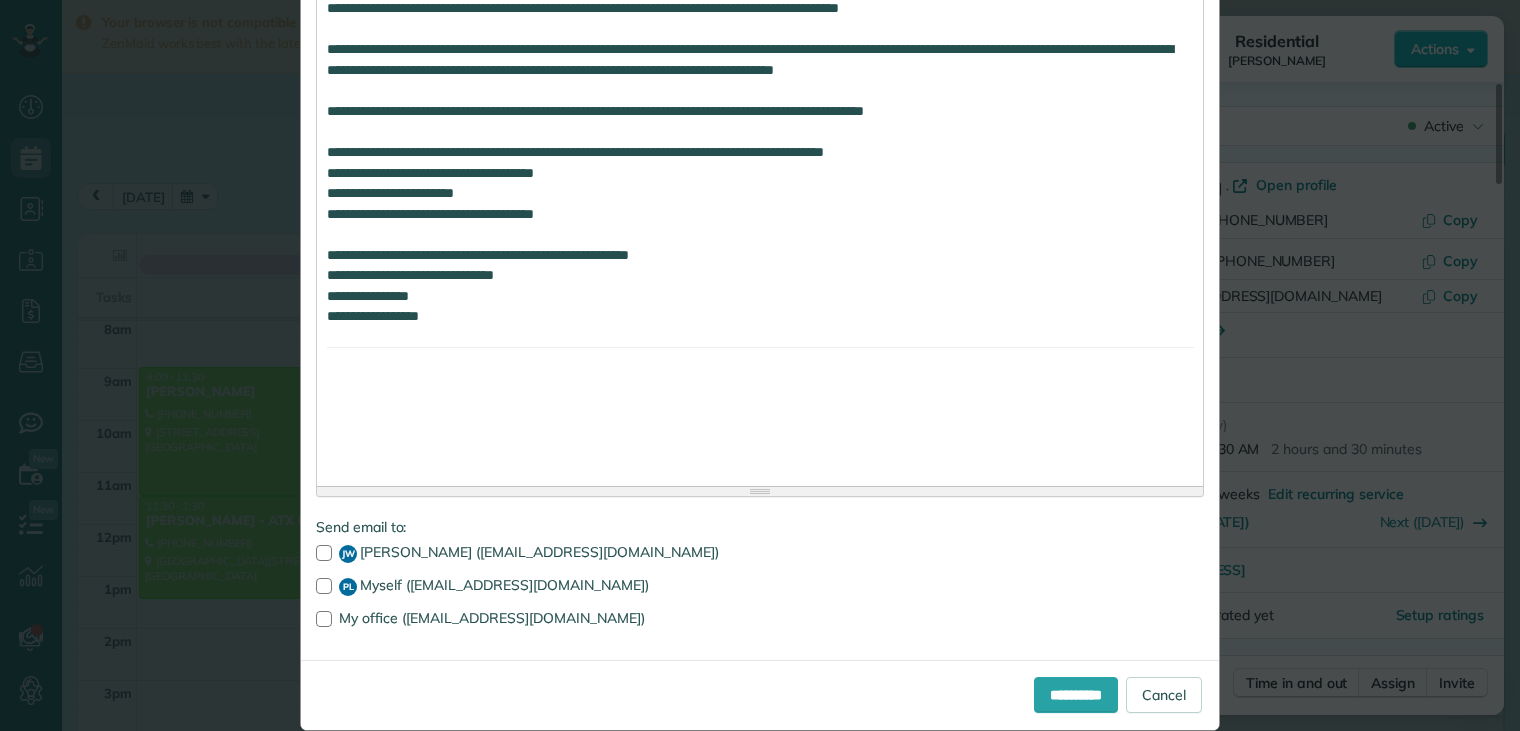 scroll, scrollTop: 3484, scrollLeft: 0, axis: vertical 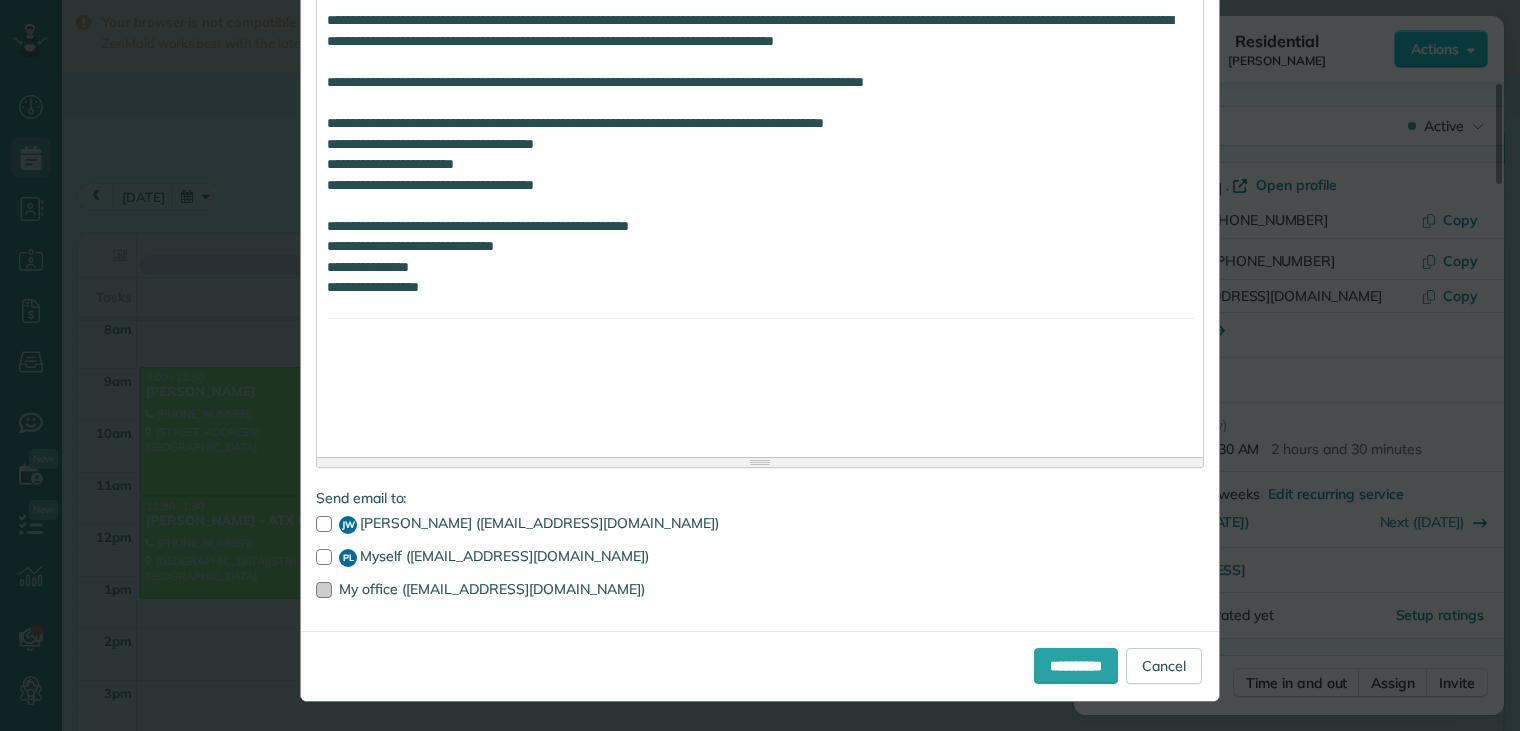 click at bounding box center [324, 590] 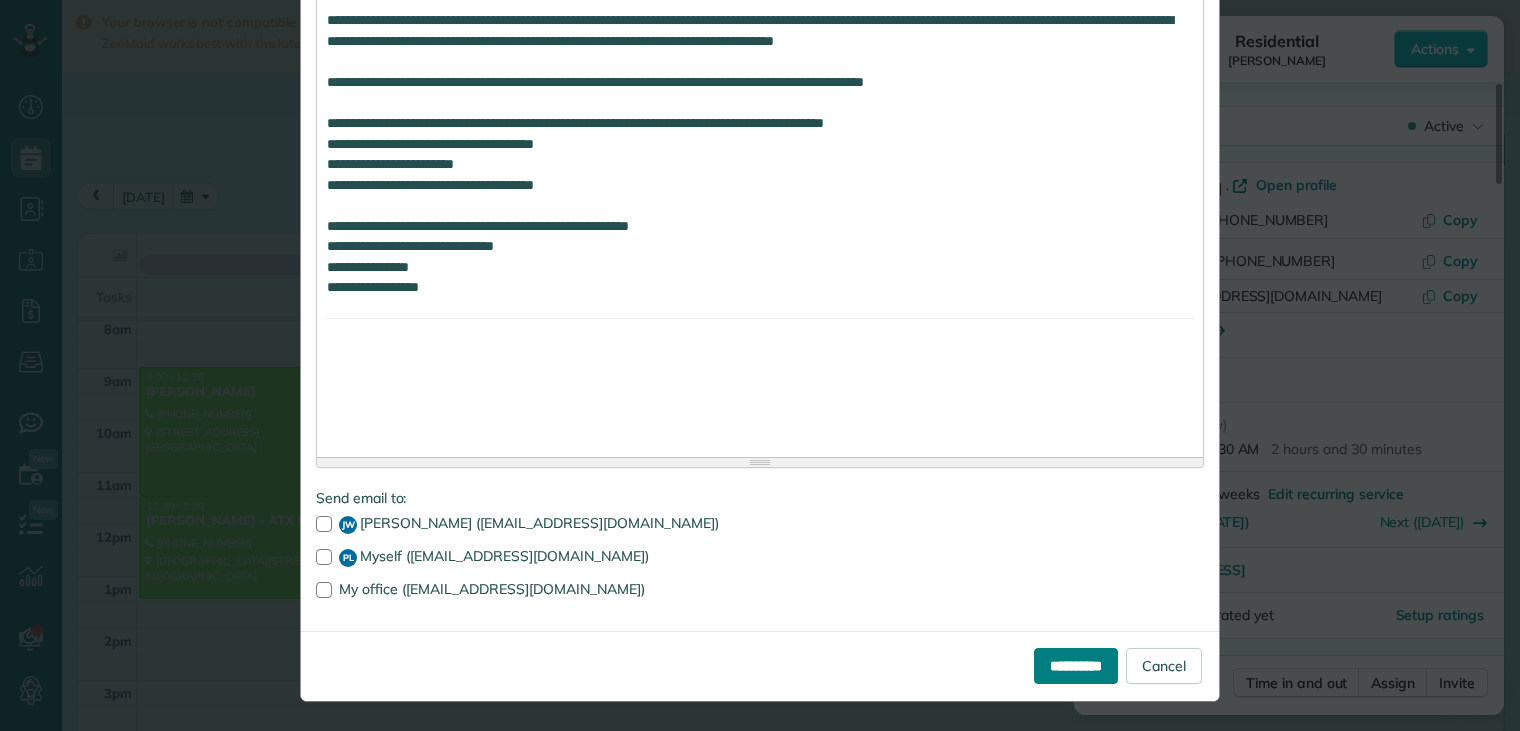 click on "**********" at bounding box center [1076, 666] 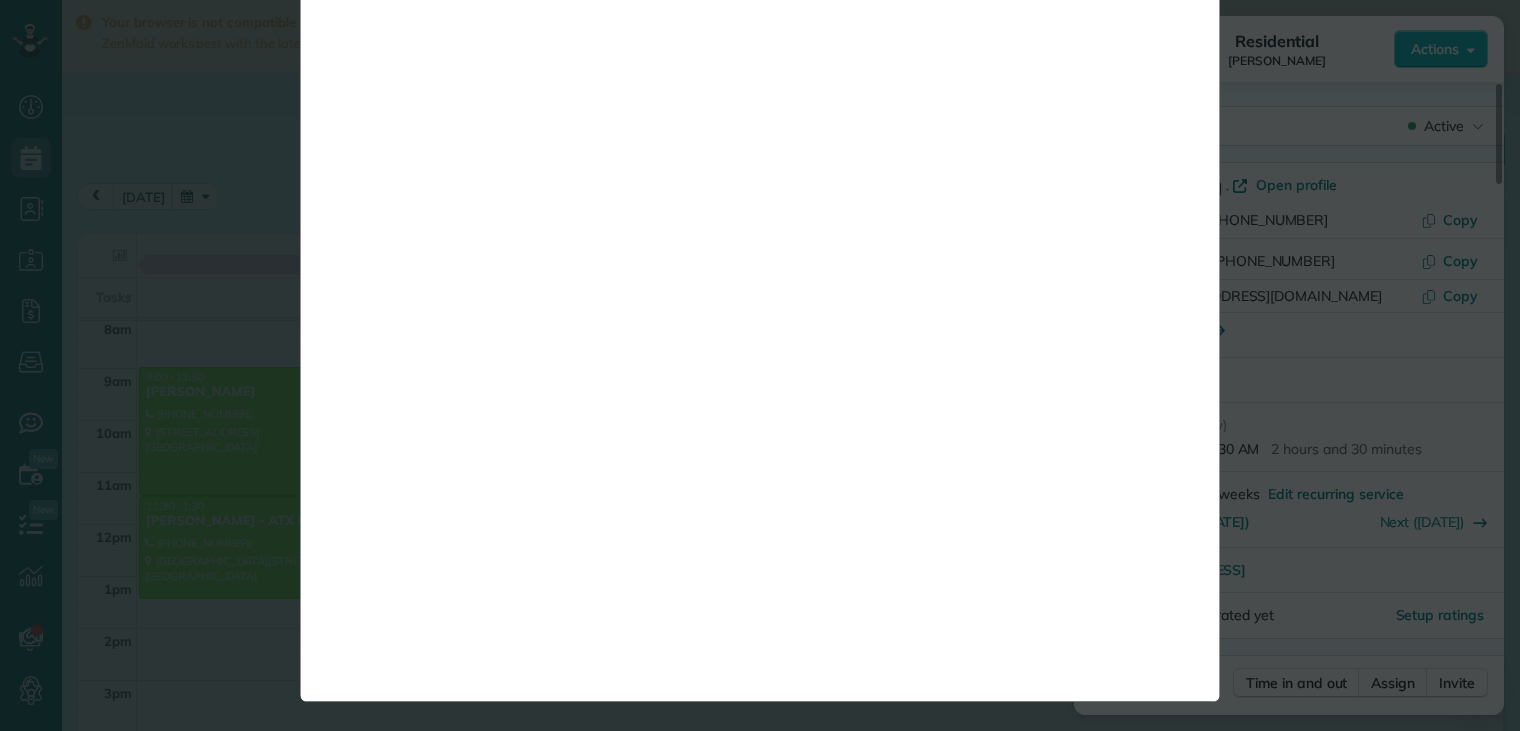 scroll, scrollTop: 0, scrollLeft: 0, axis: both 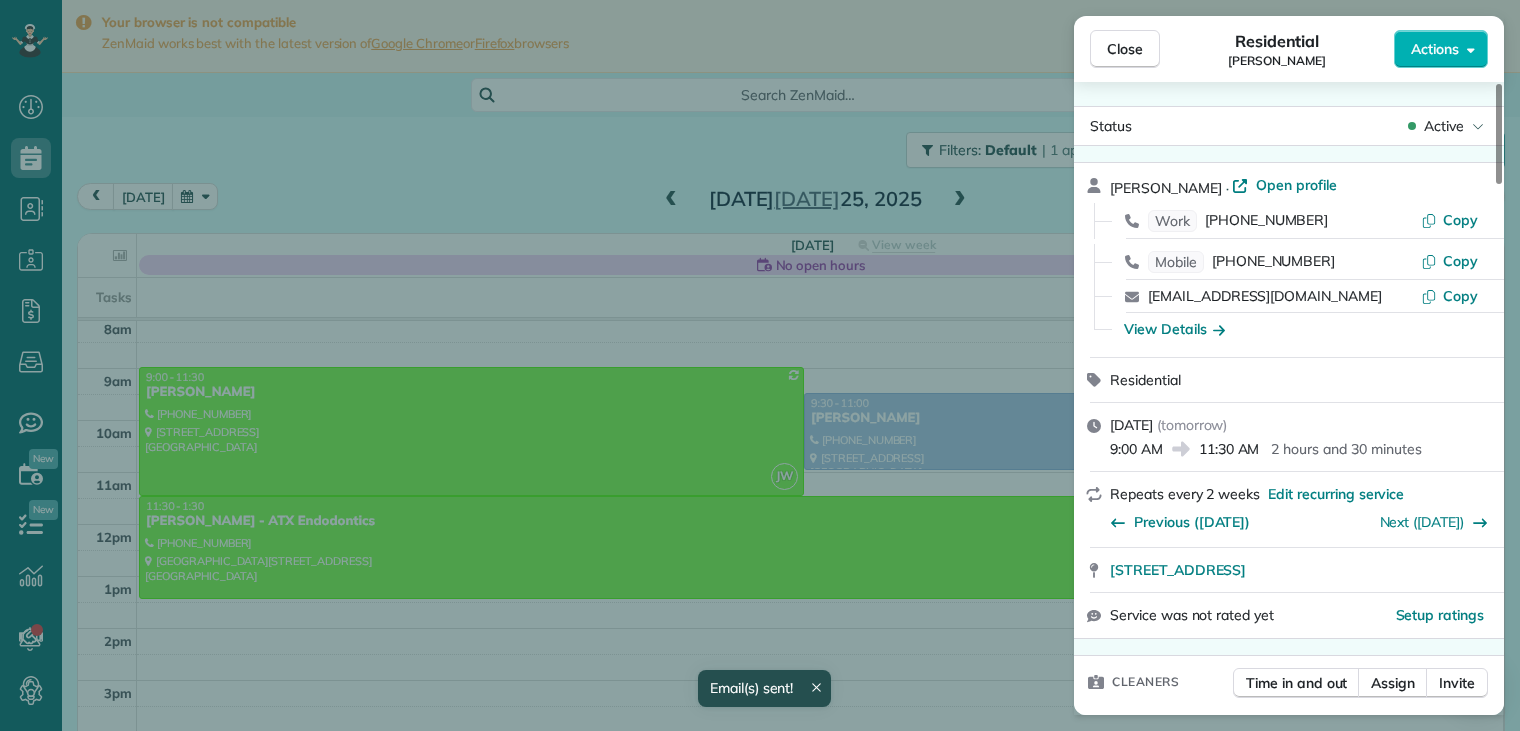 drag, startPoint x: 1122, startPoint y: 51, endPoint x: 1100, endPoint y: 77, distance: 34.058773 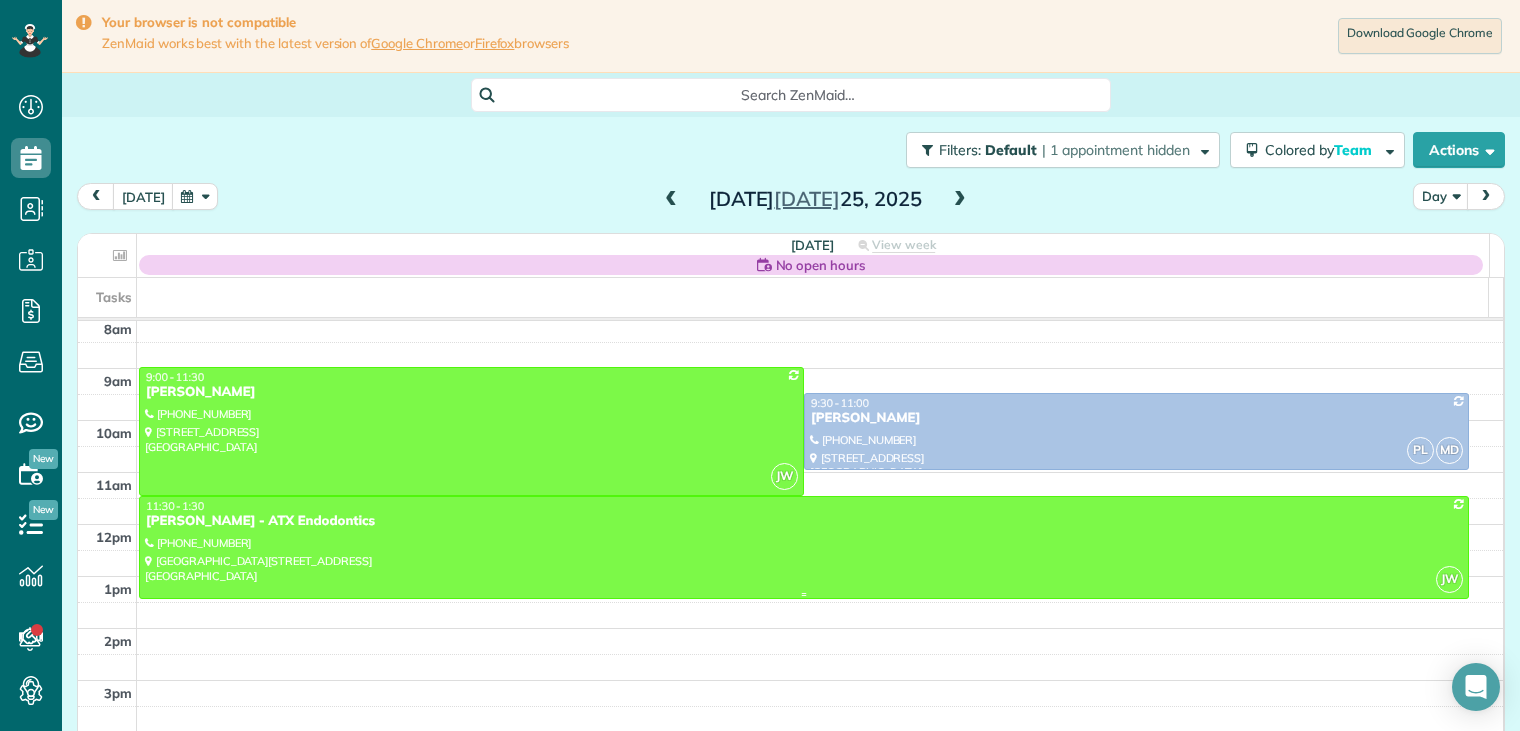 click on "[PERSON_NAME] - ATX Endodontics" at bounding box center [804, 521] 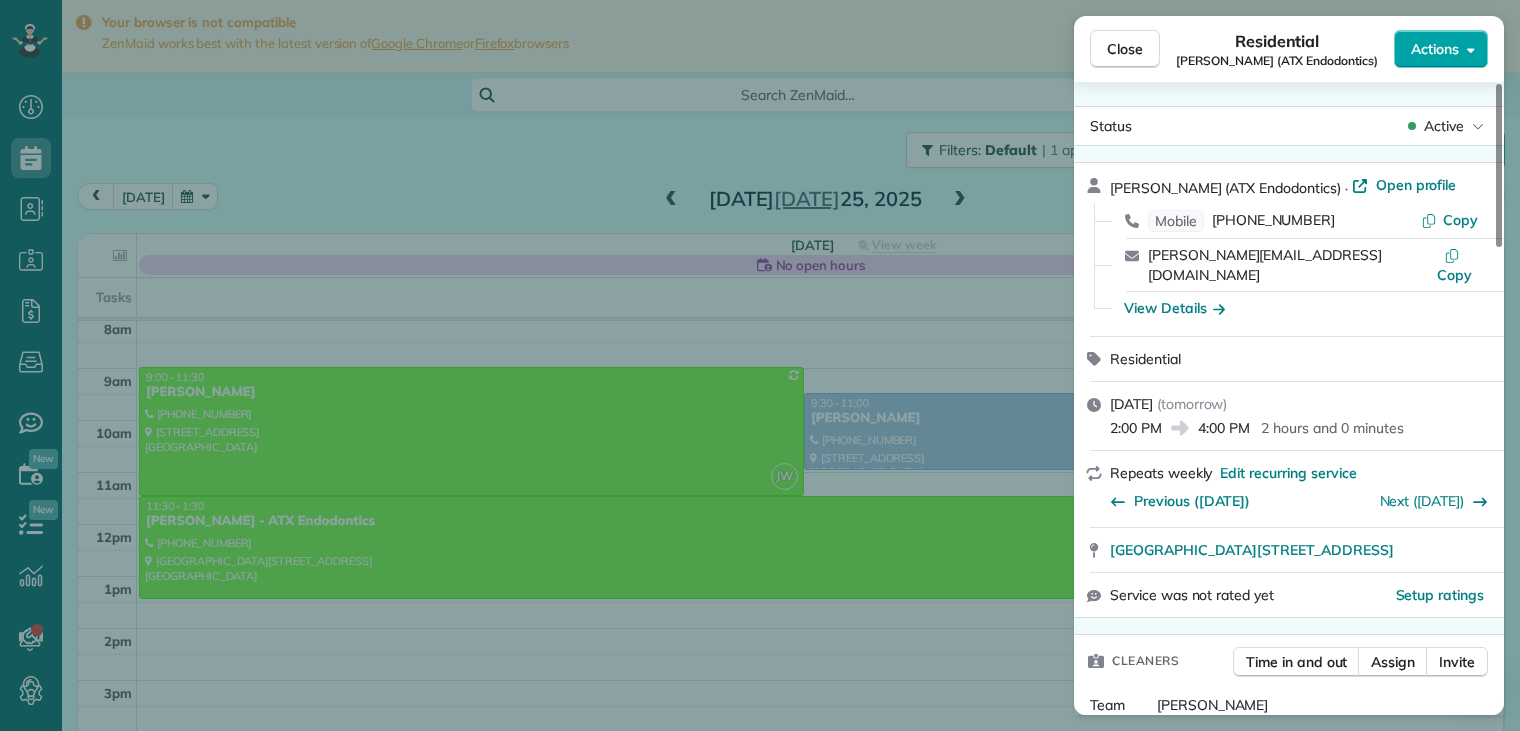 click on "Actions" at bounding box center [1435, 49] 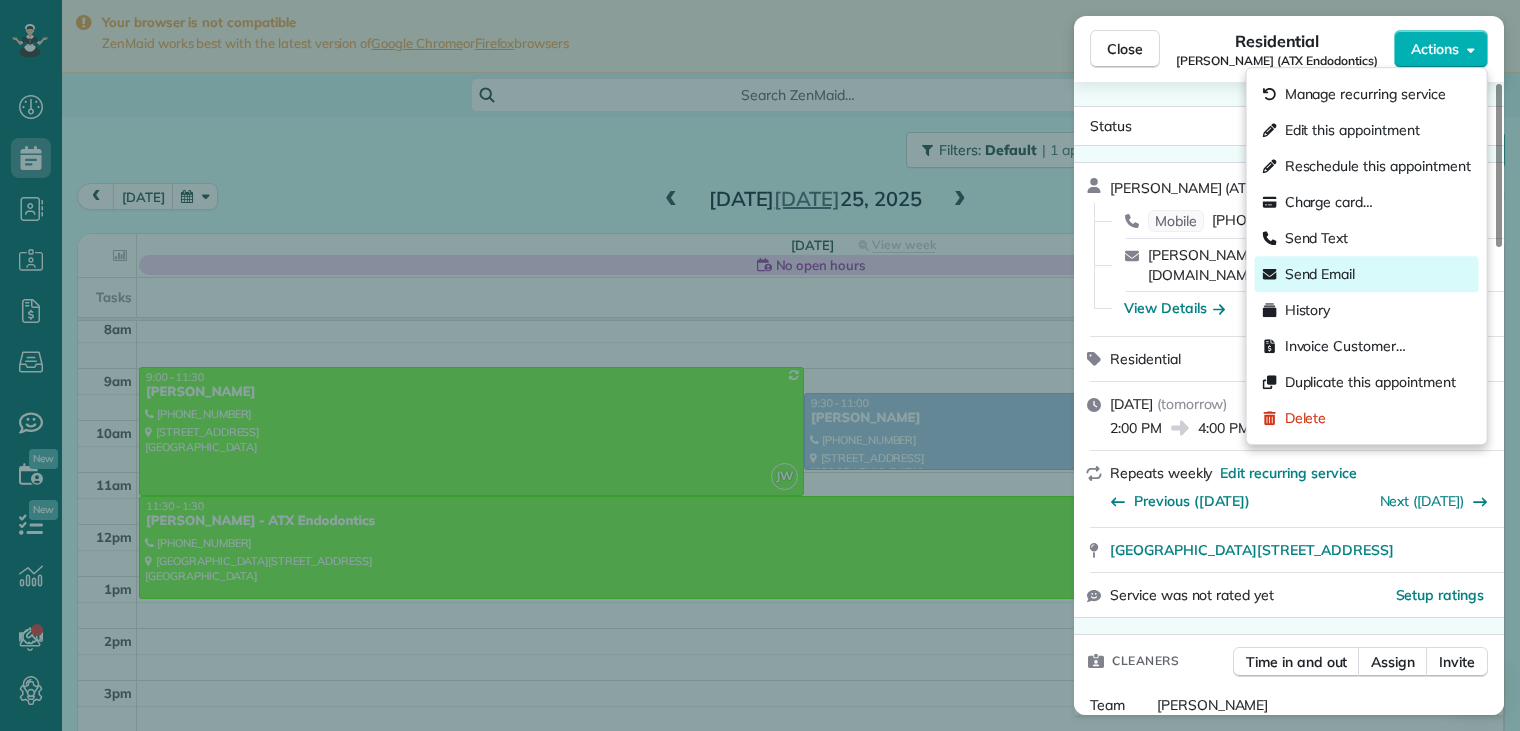 click on "Send Email" at bounding box center (1320, 274) 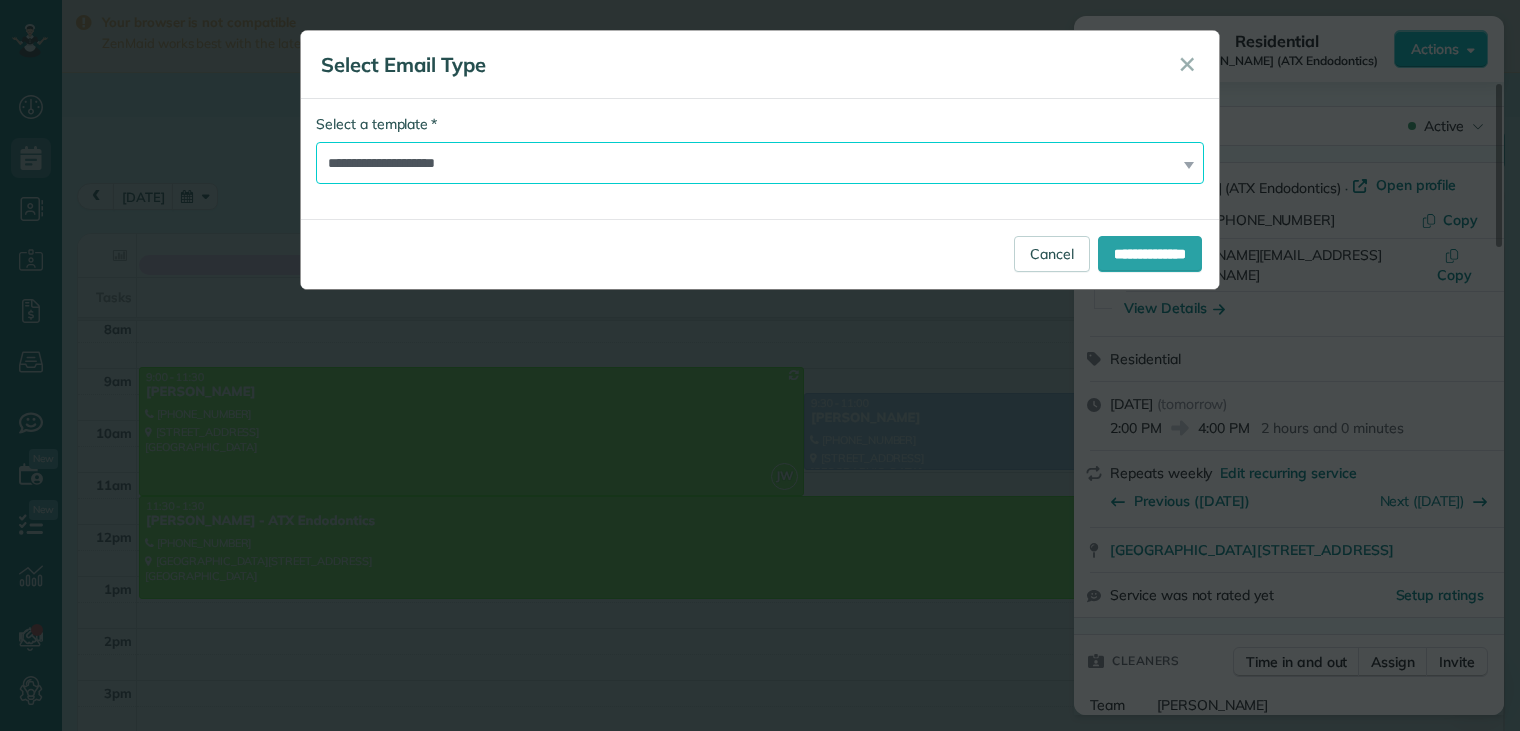 click on "**********" at bounding box center (760, 163) 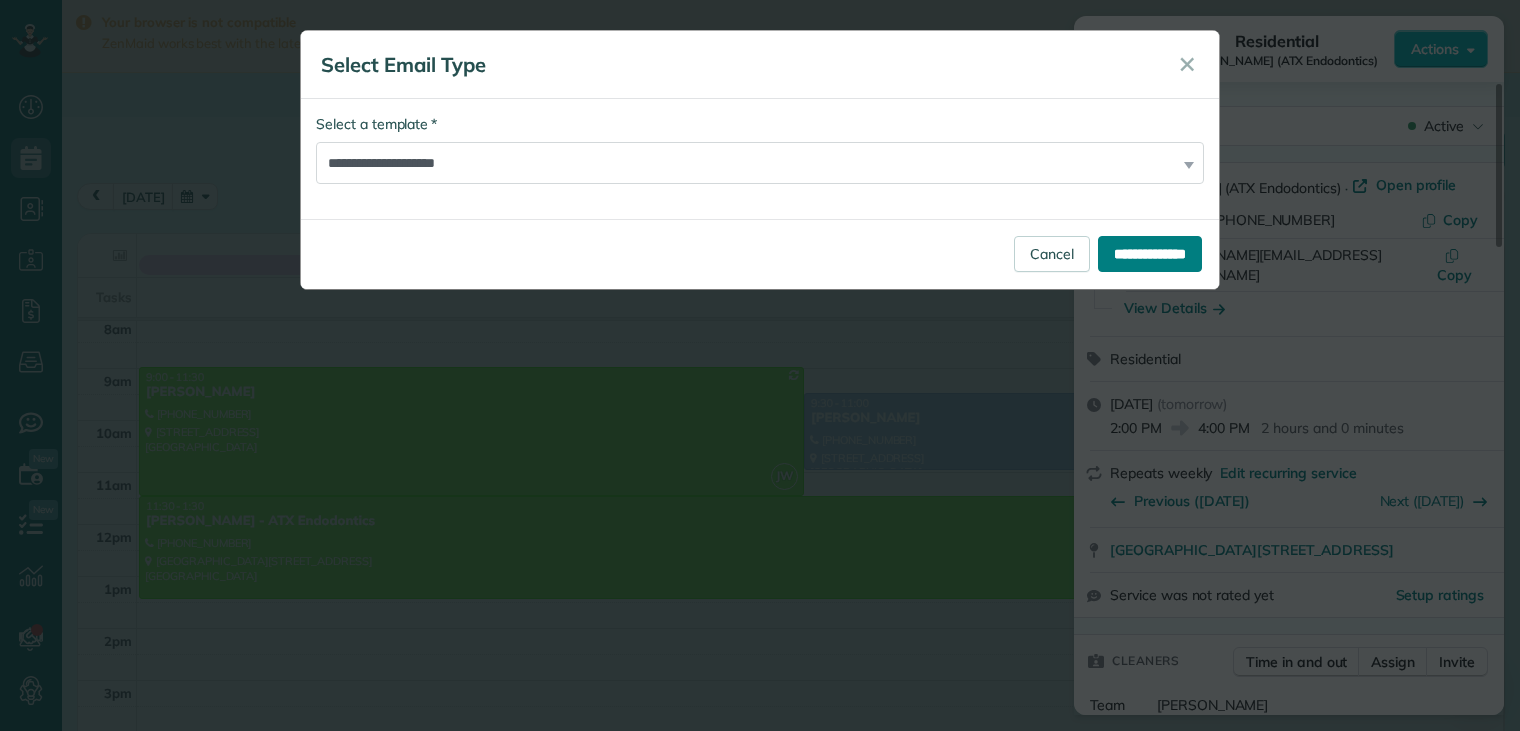 click on "**********" at bounding box center [1150, 254] 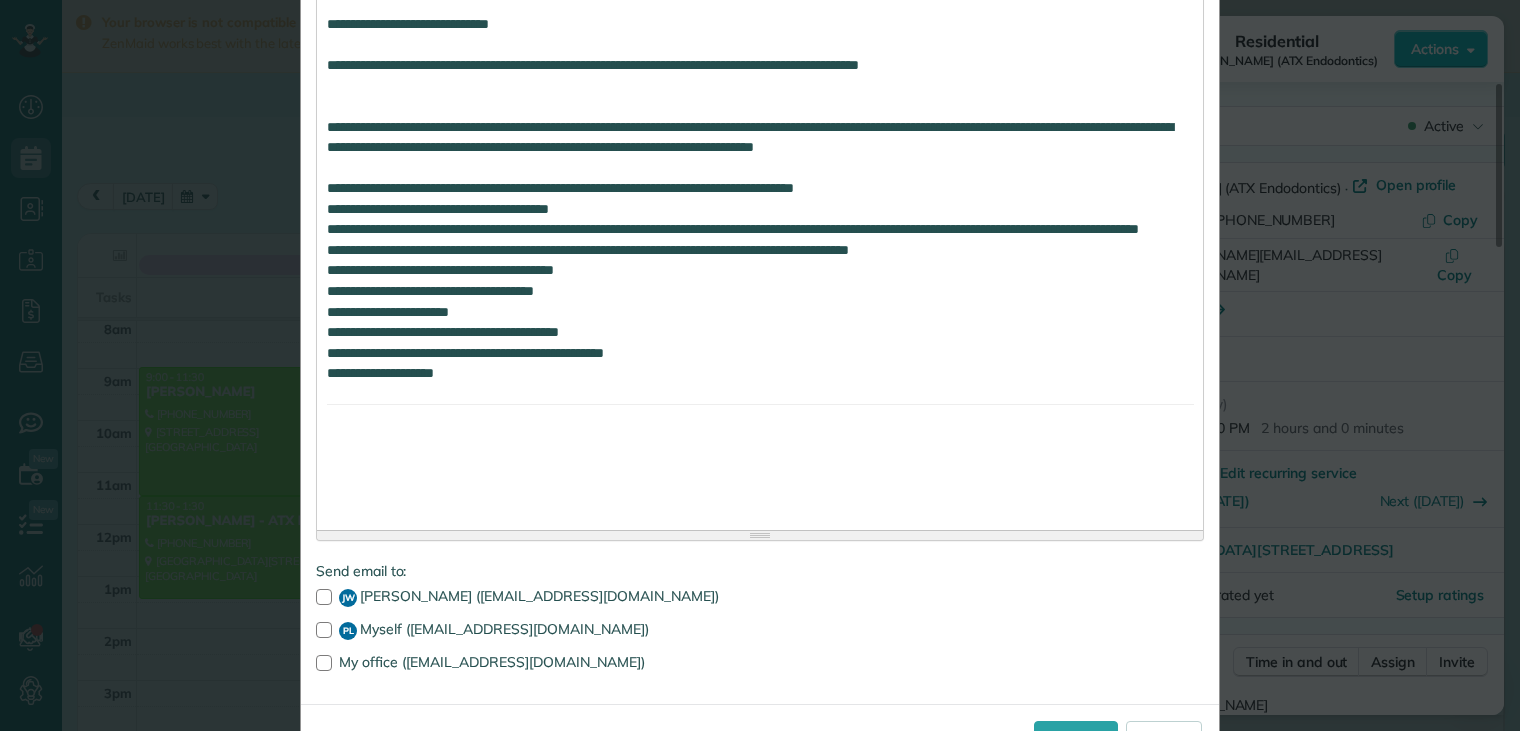 scroll, scrollTop: 1460, scrollLeft: 0, axis: vertical 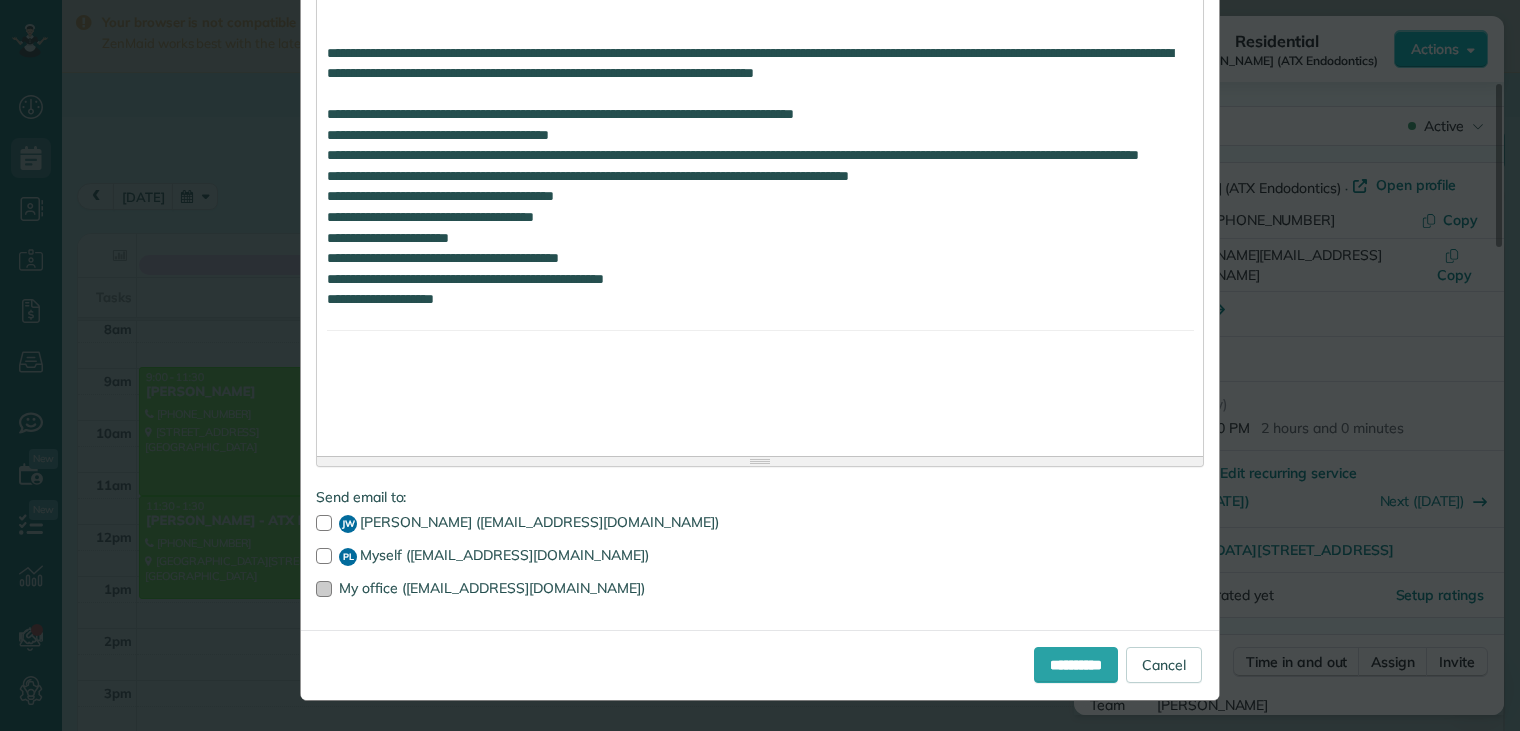 click at bounding box center [324, 589] 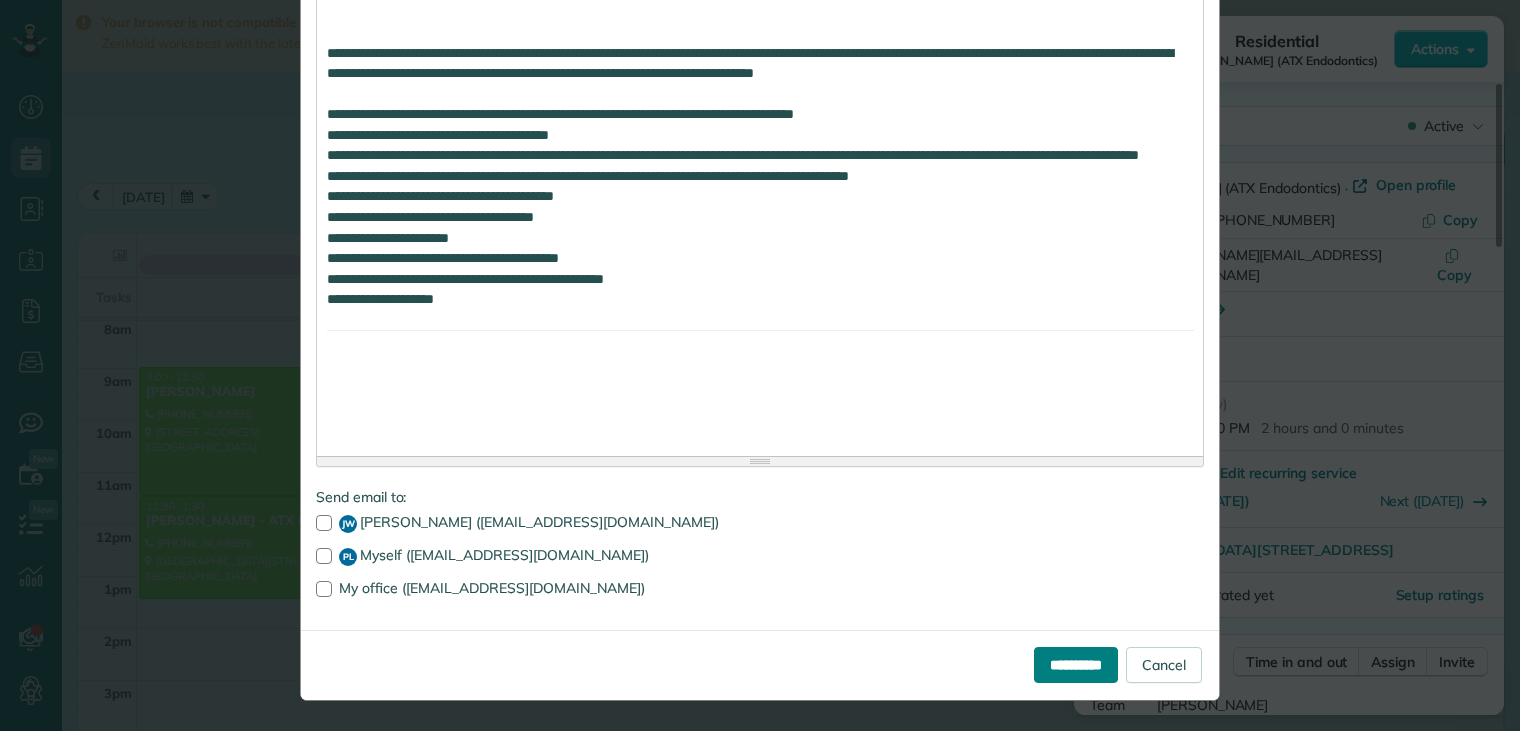 click on "**********" at bounding box center [1076, 665] 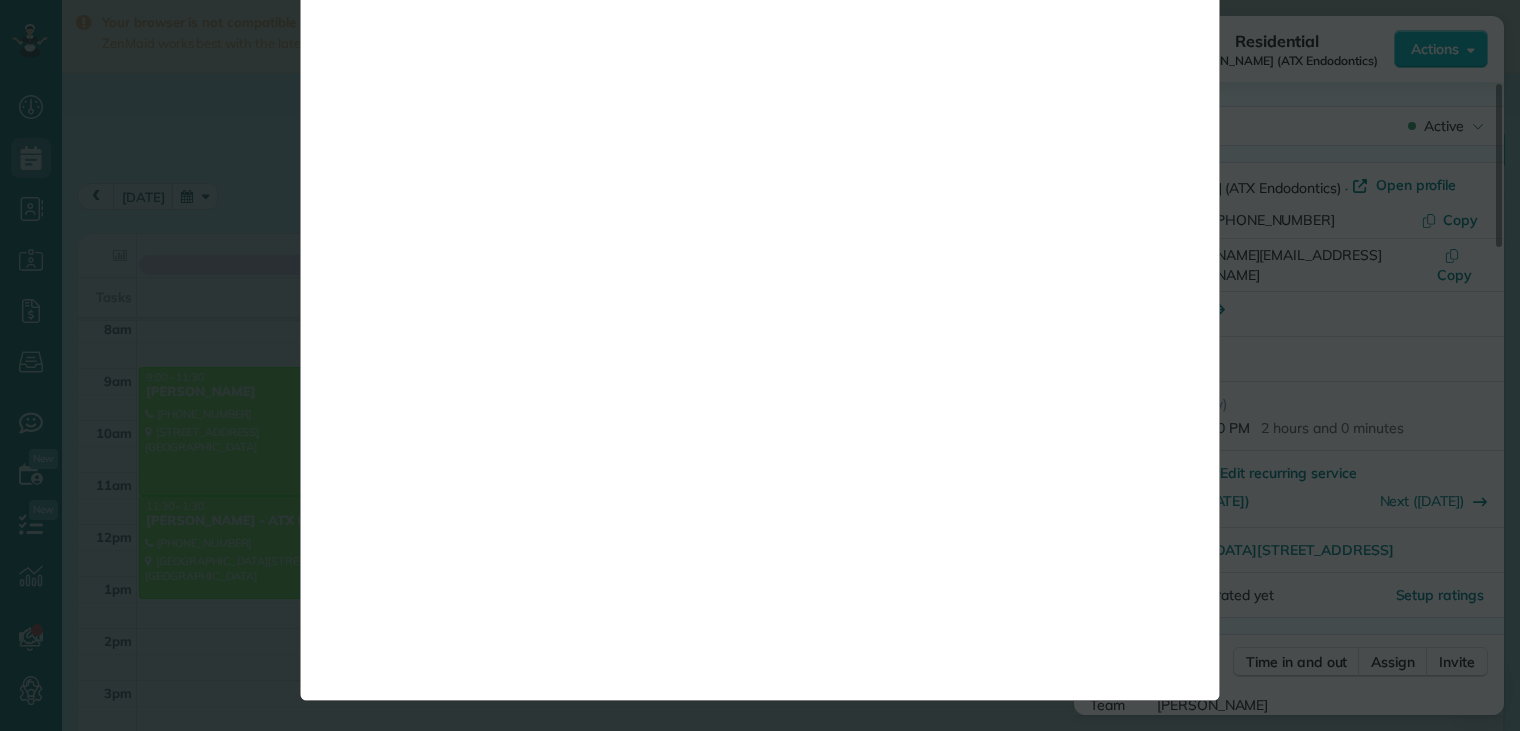 scroll, scrollTop: 0, scrollLeft: 0, axis: both 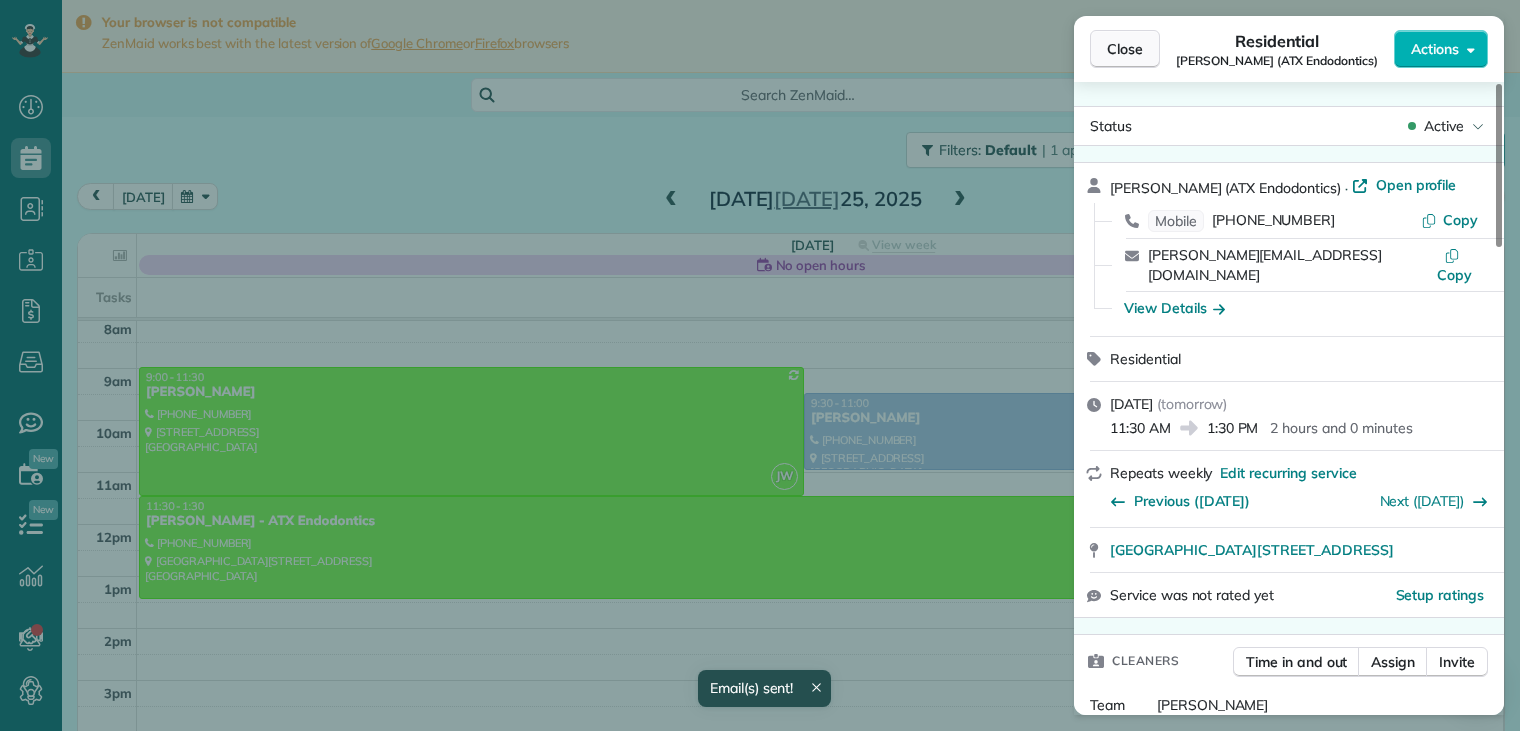 click on "Close" at bounding box center (1125, 49) 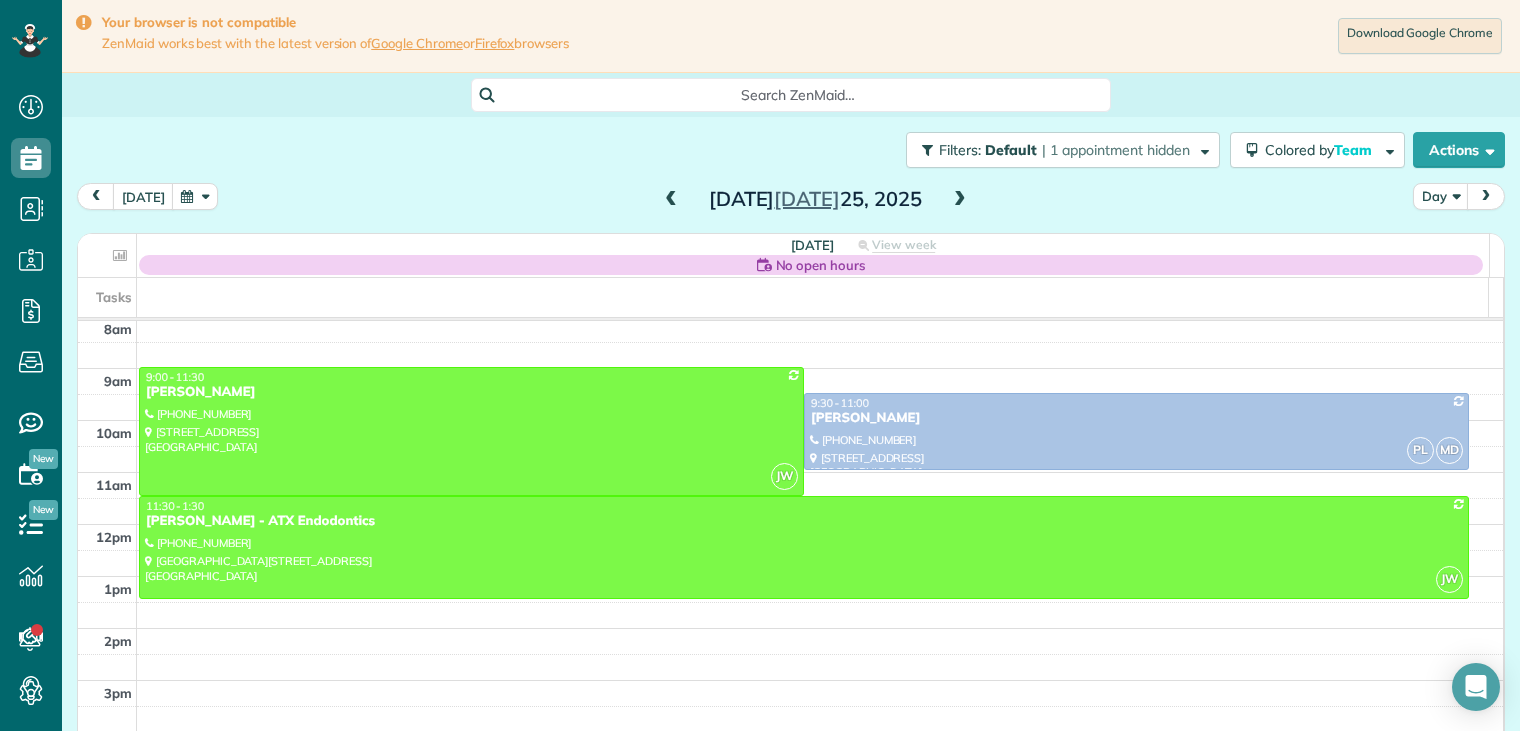 click at bounding box center [960, 200] 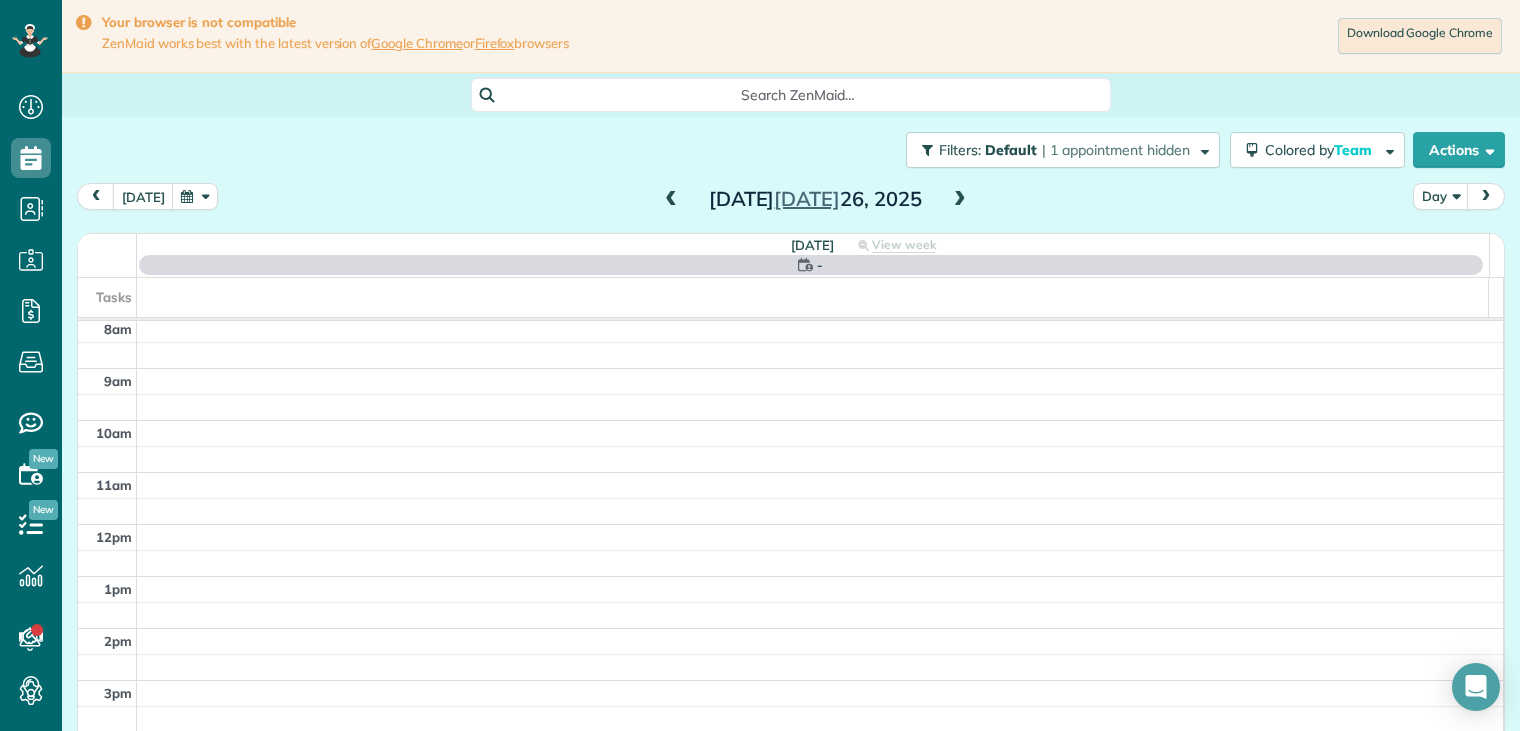 scroll, scrollTop: 156, scrollLeft: 0, axis: vertical 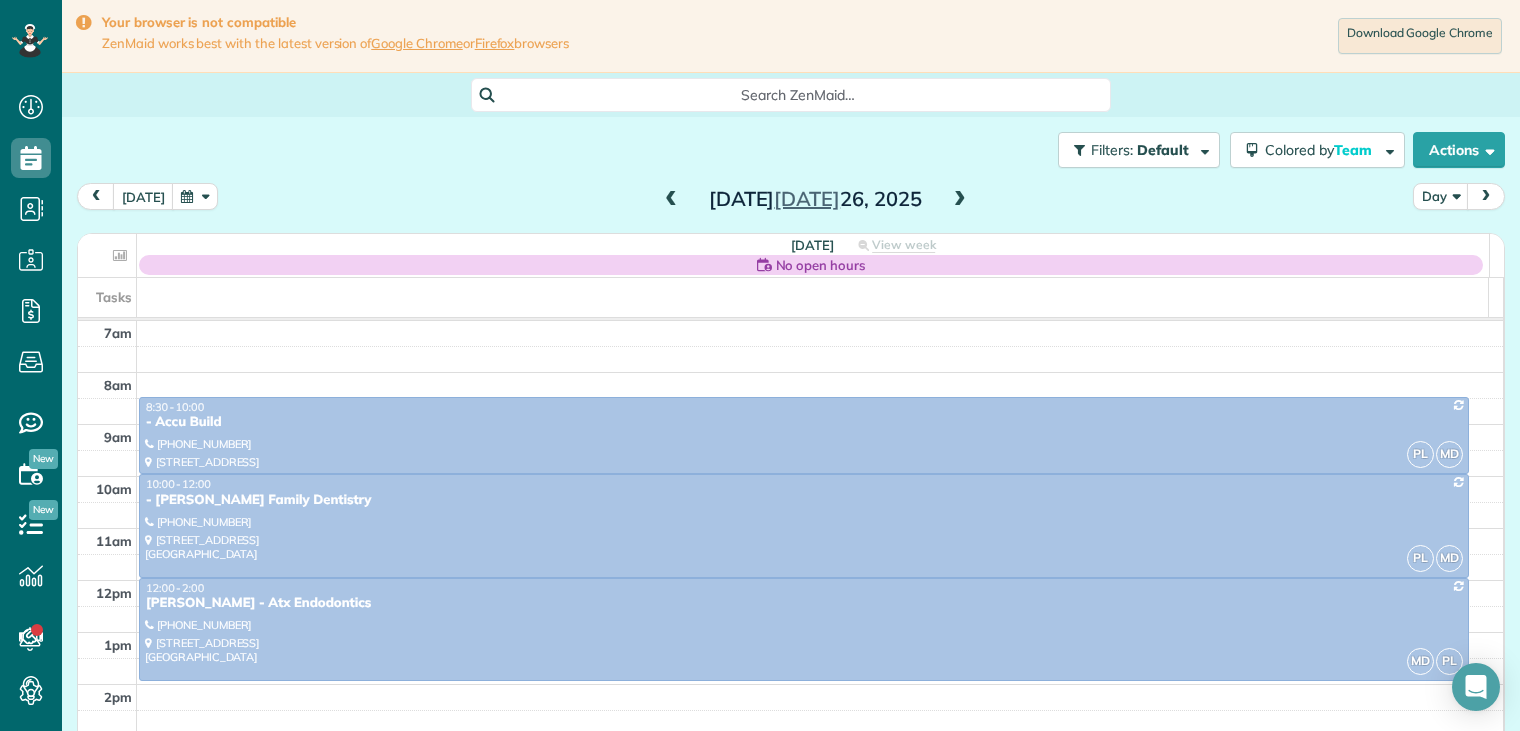 click at bounding box center (960, 200) 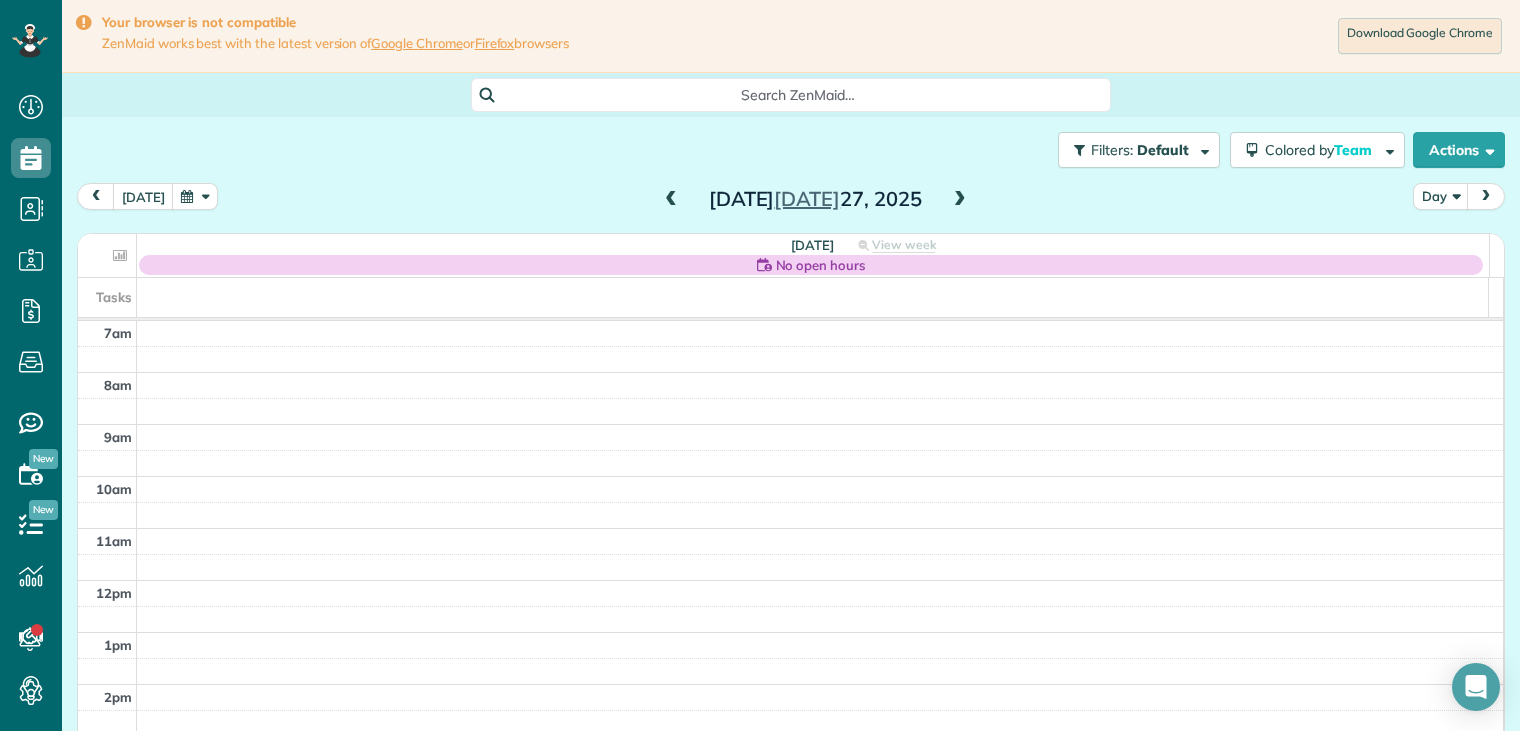 click at bounding box center (960, 200) 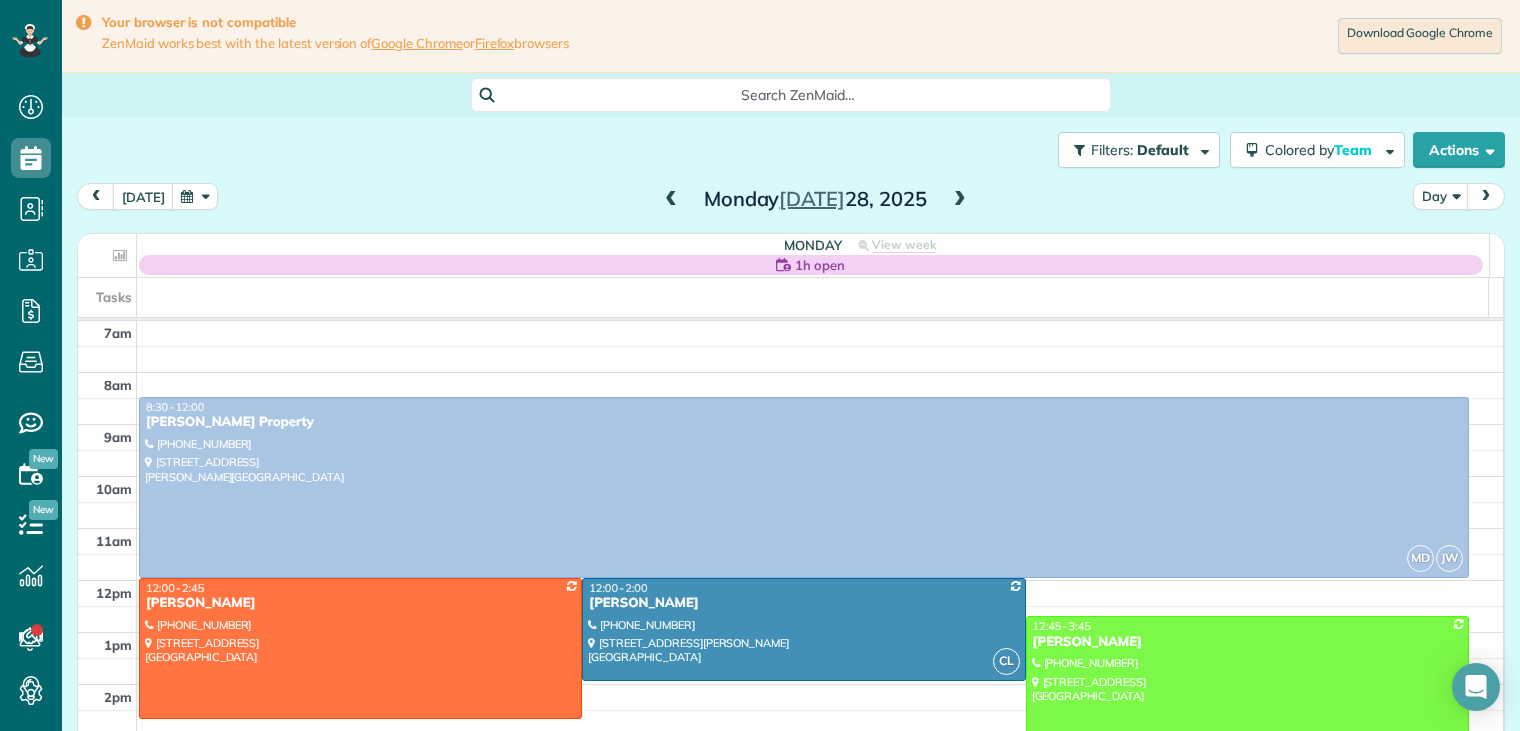 click at bounding box center (960, 200) 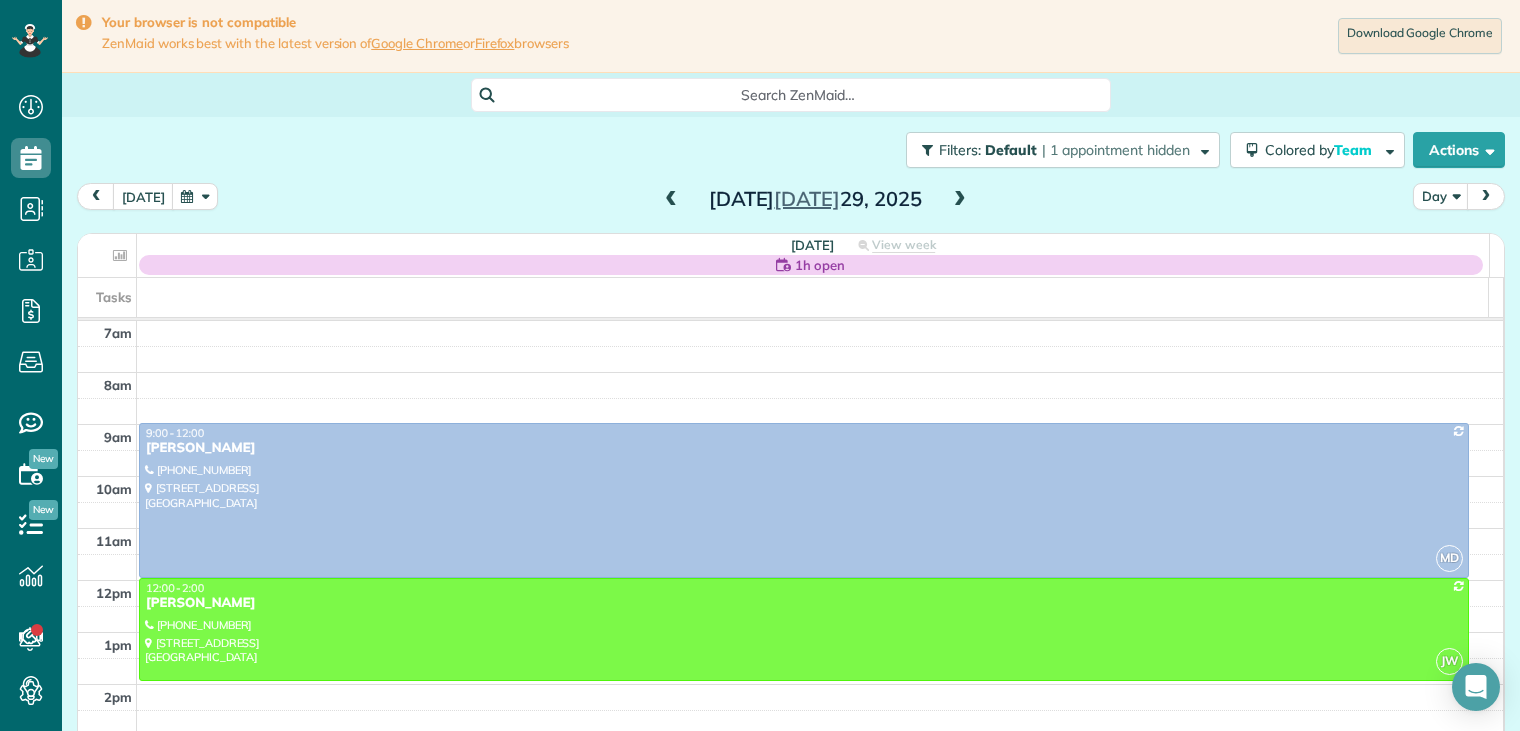 click at bounding box center [671, 200] 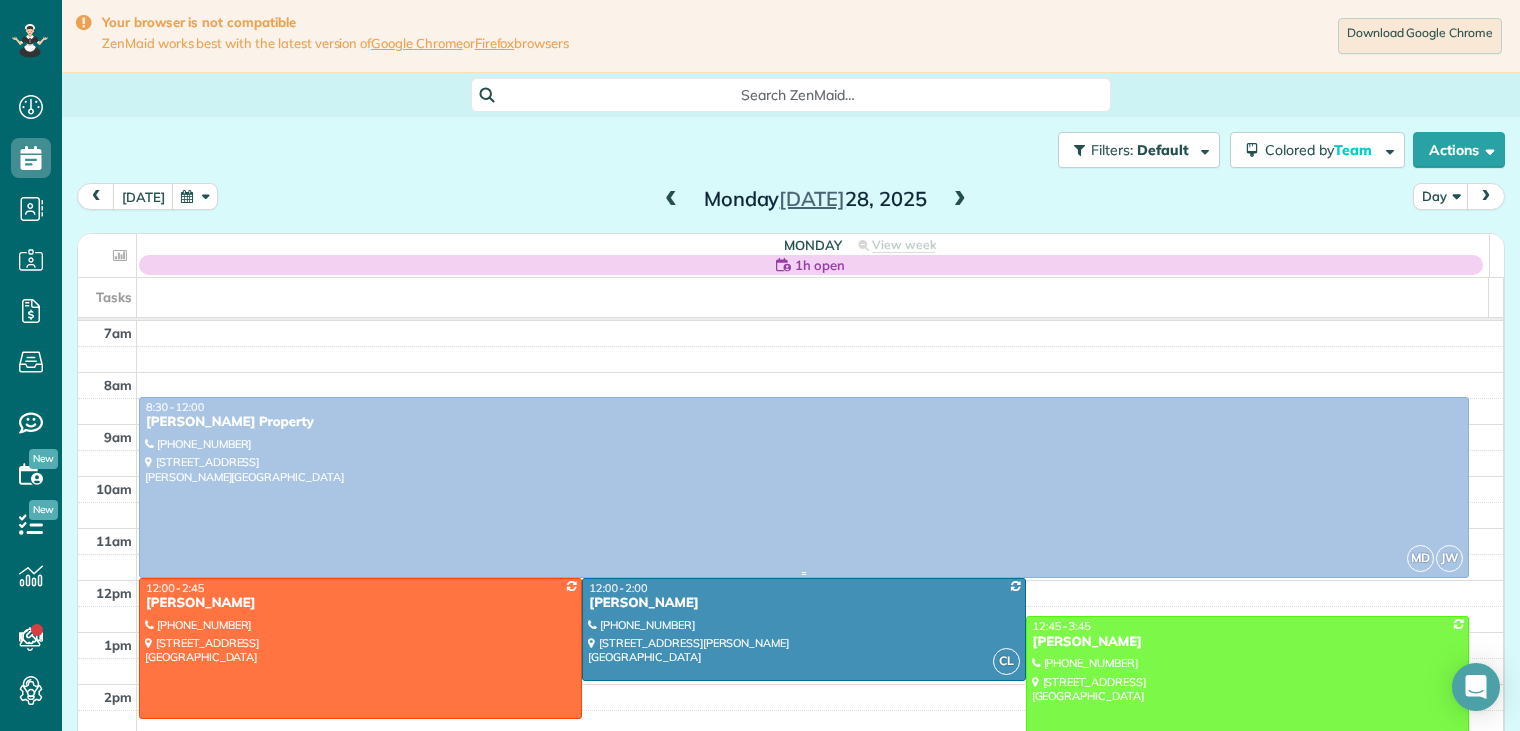 click on "[PERSON_NAME] Property" at bounding box center (804, 422) 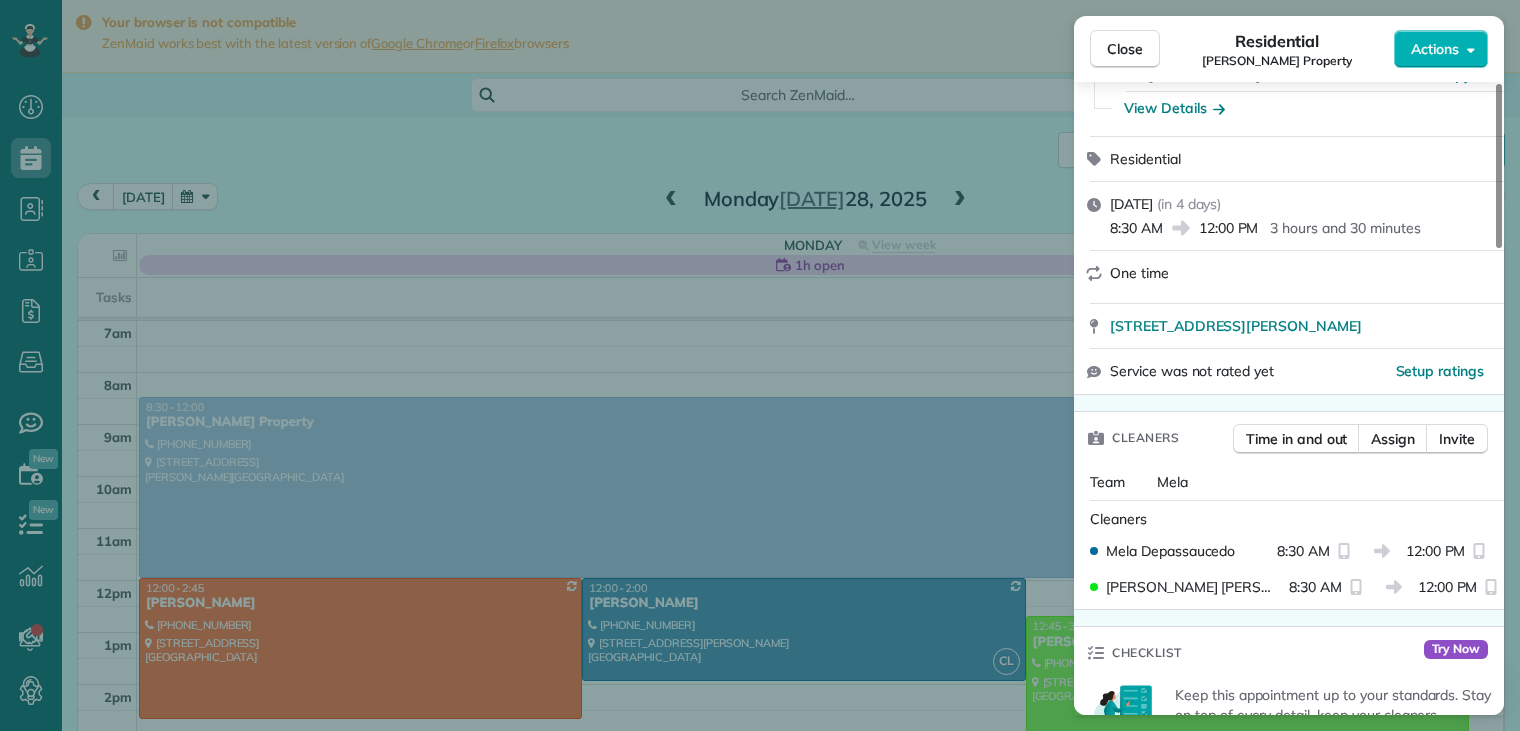 scroll, scrollTop: 0, scrollLeft: 0, axis: both 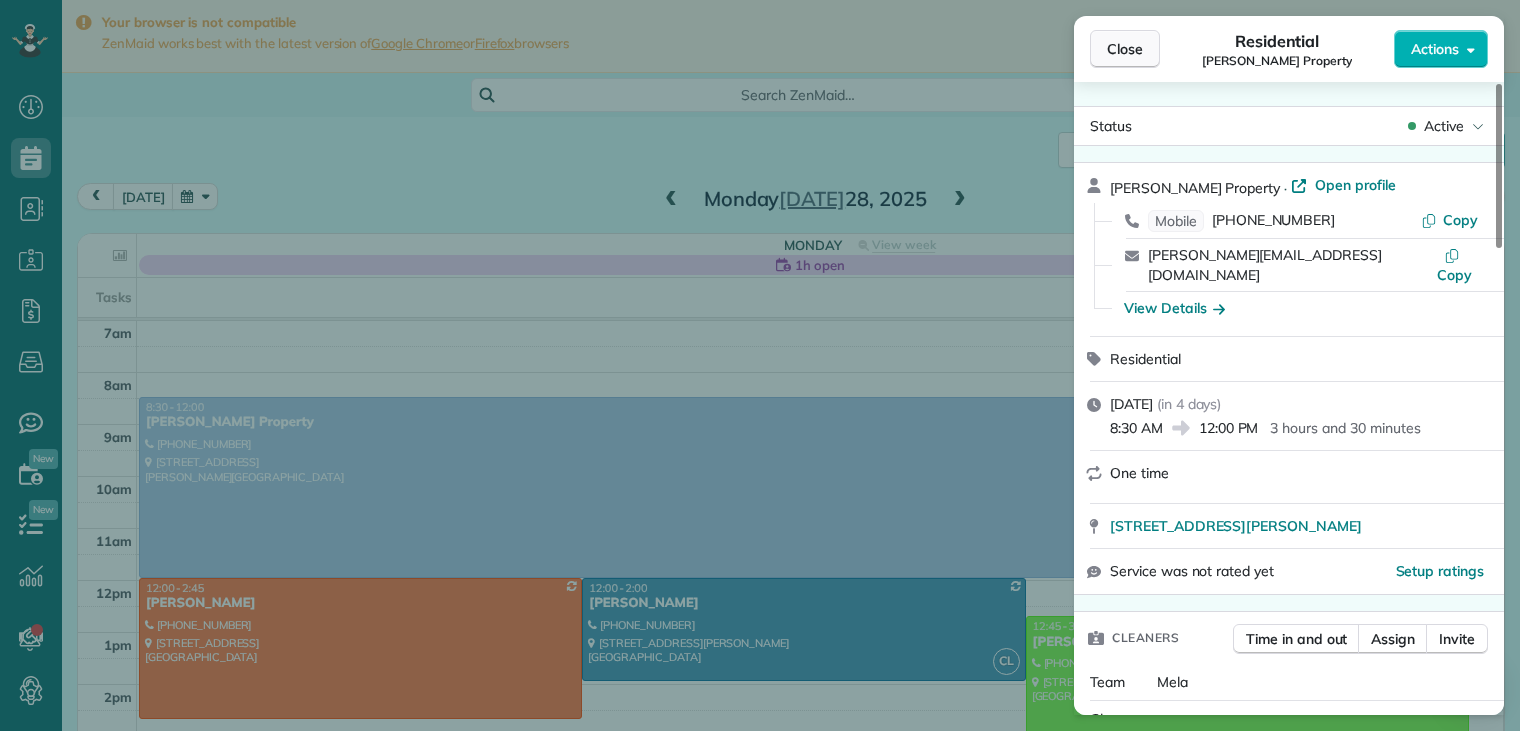 click on "Close" at bounding box center [1125, 49] 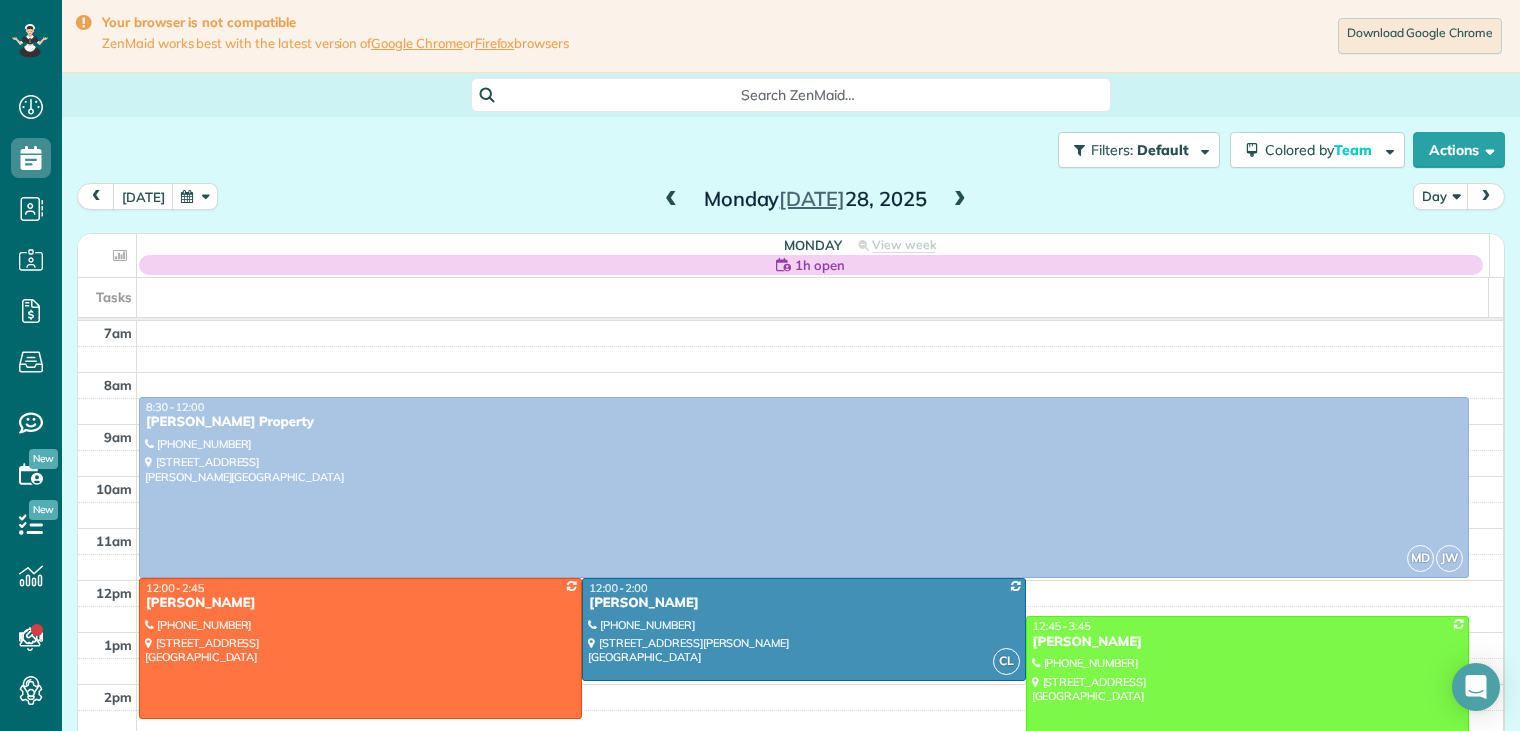 click at bounding box center [960, 200] 